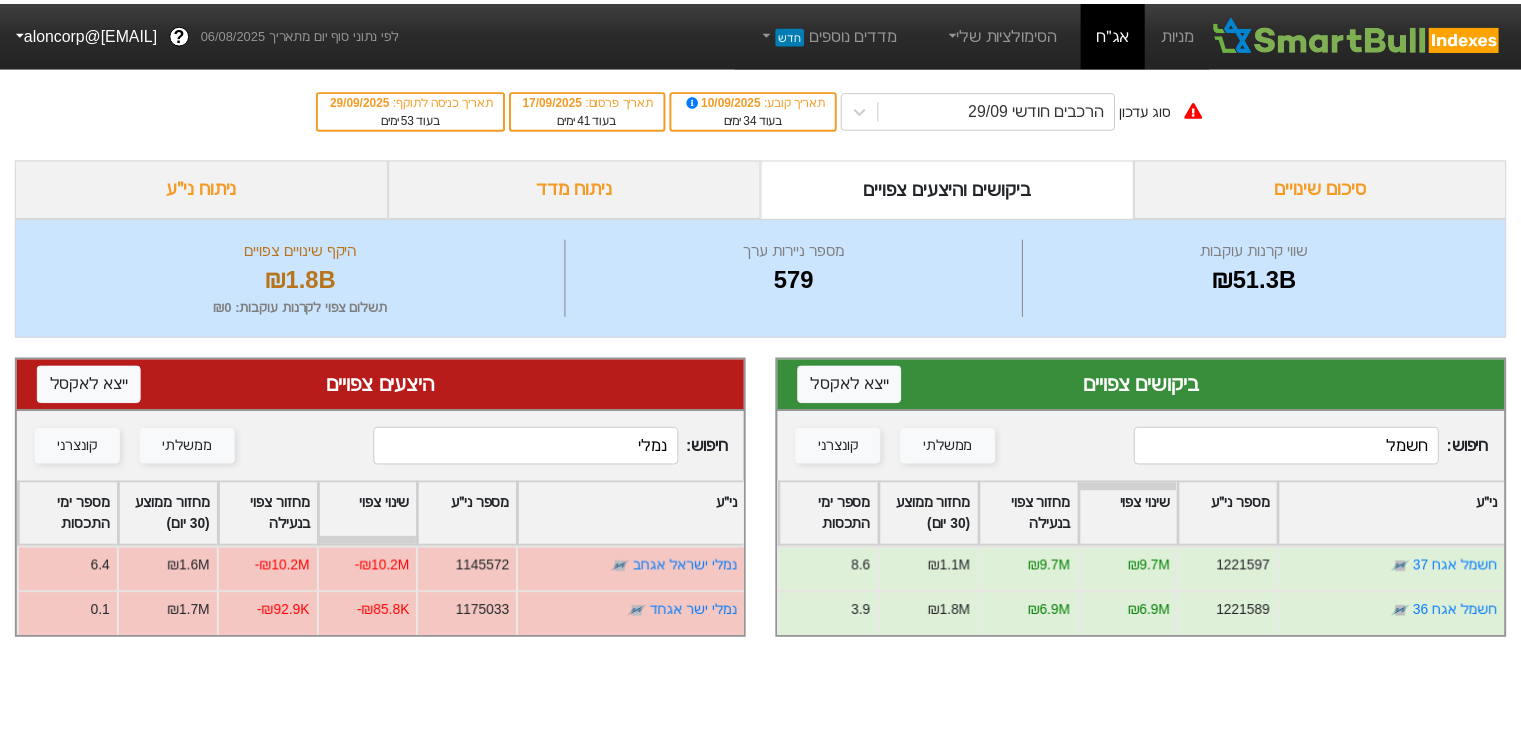 scroll, scrollTop: 0, scrollLeft: 0, axis: both 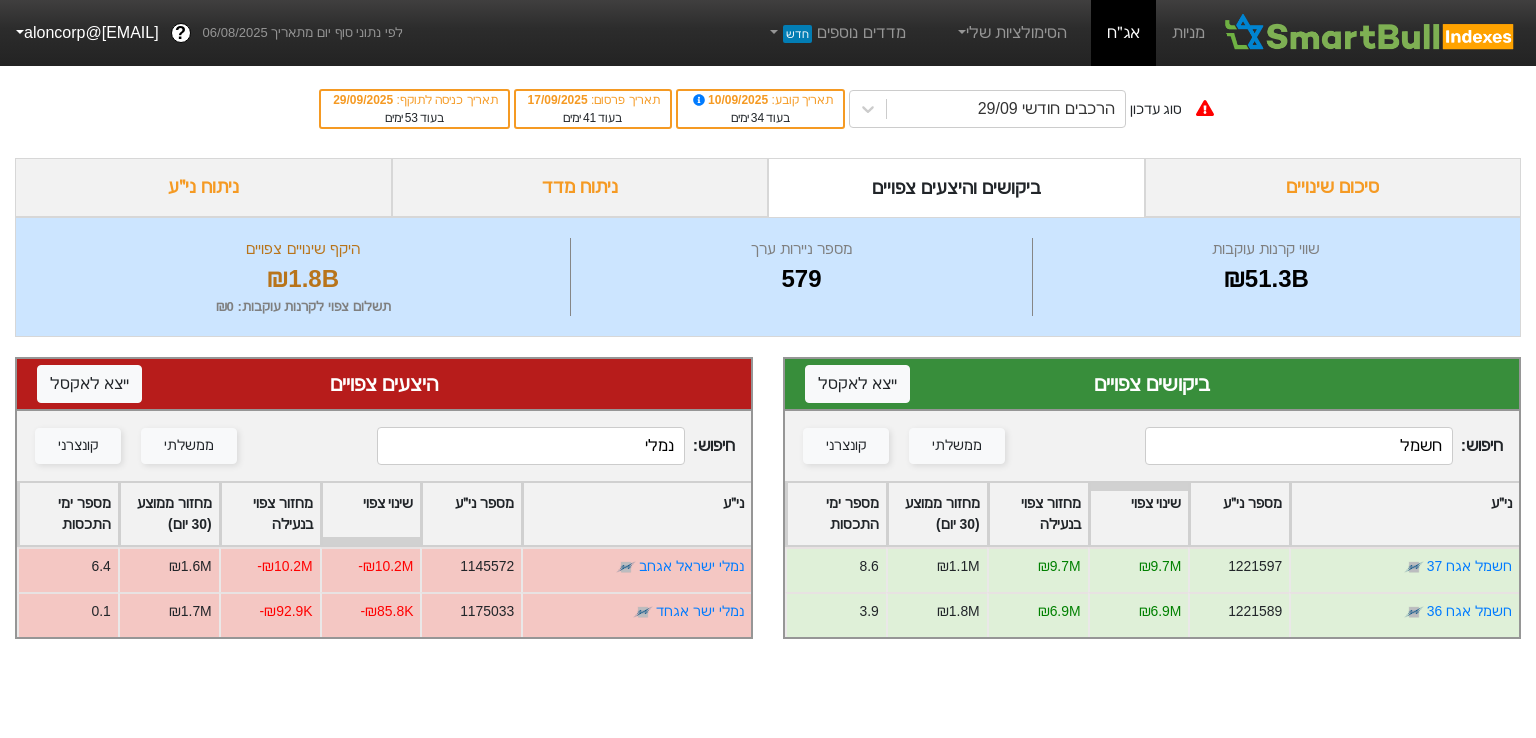 click on "ביקושים צפויים ייצא ל אקסל" at bounding box center (1152, 385) 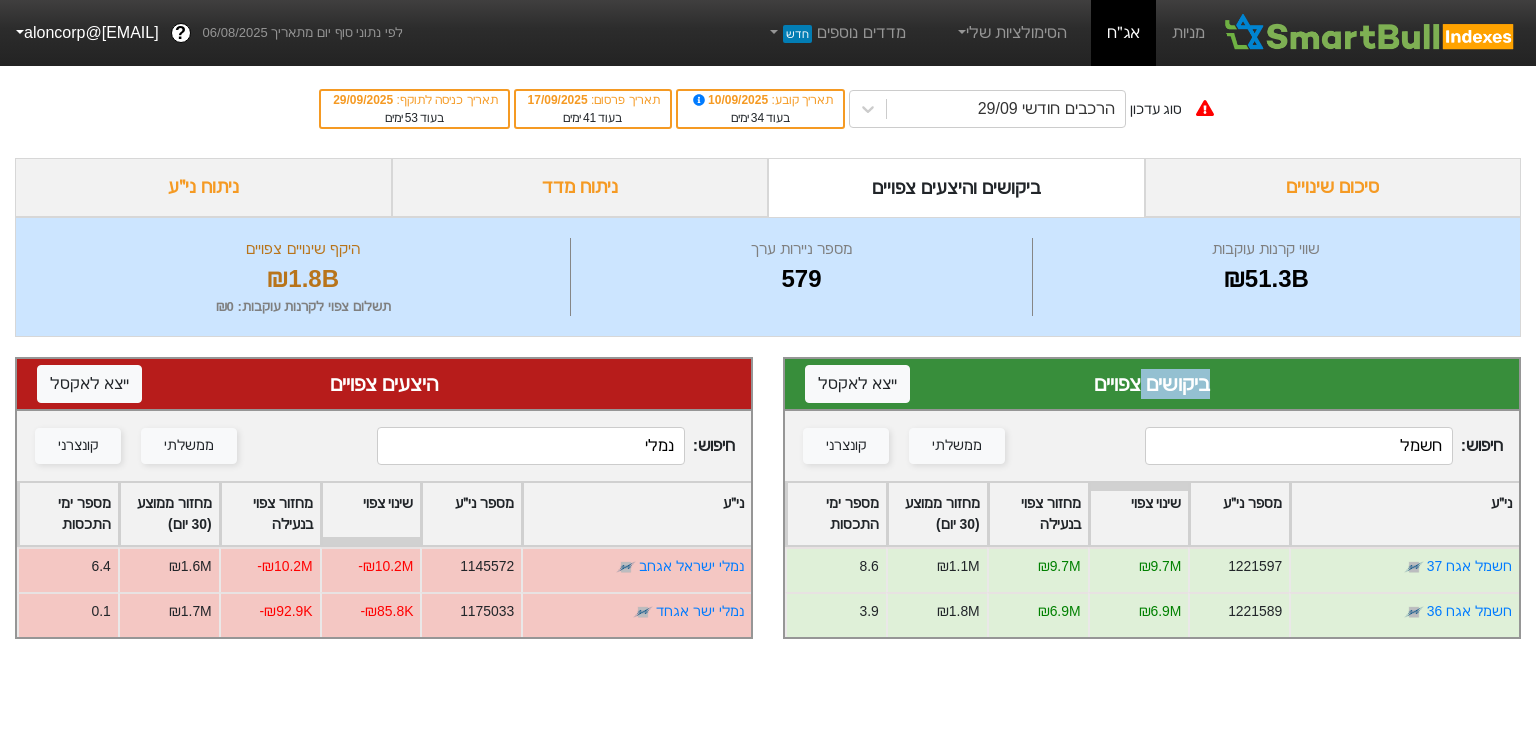 click on "ביקושים צפויים ייצא ל אקסל" at bounding box center (1152, 385) 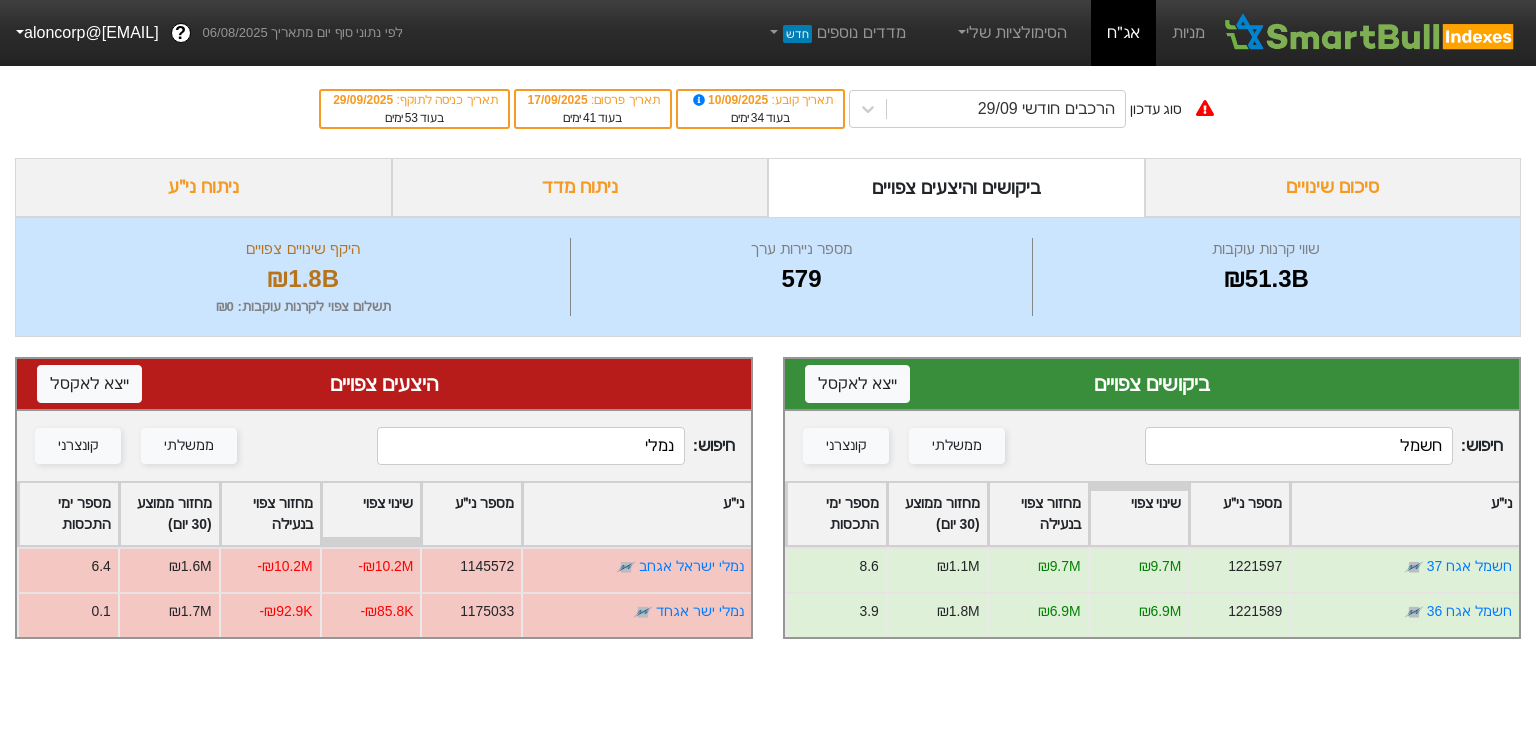 click on "חשמל" at bounding box center (1298, 446) 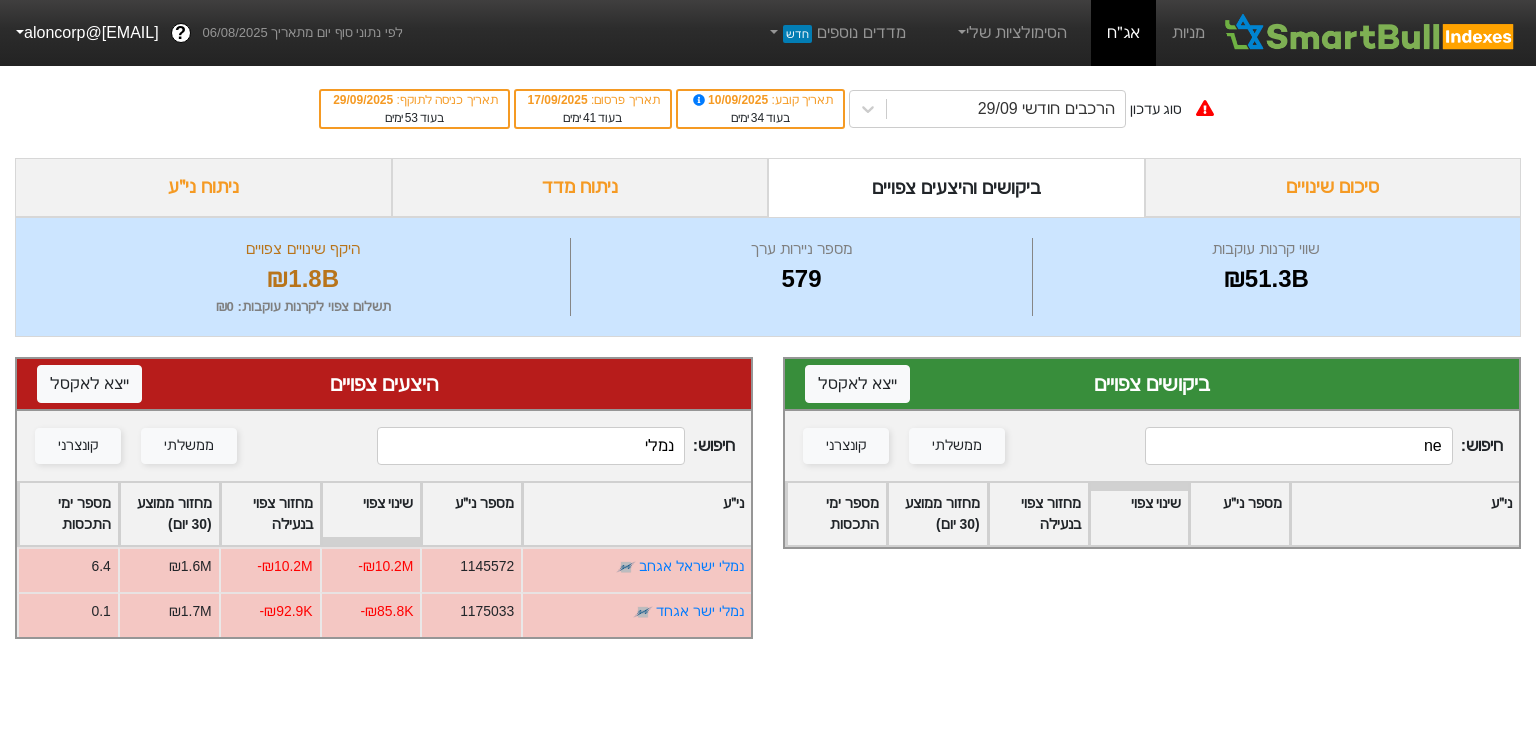 type on "n" 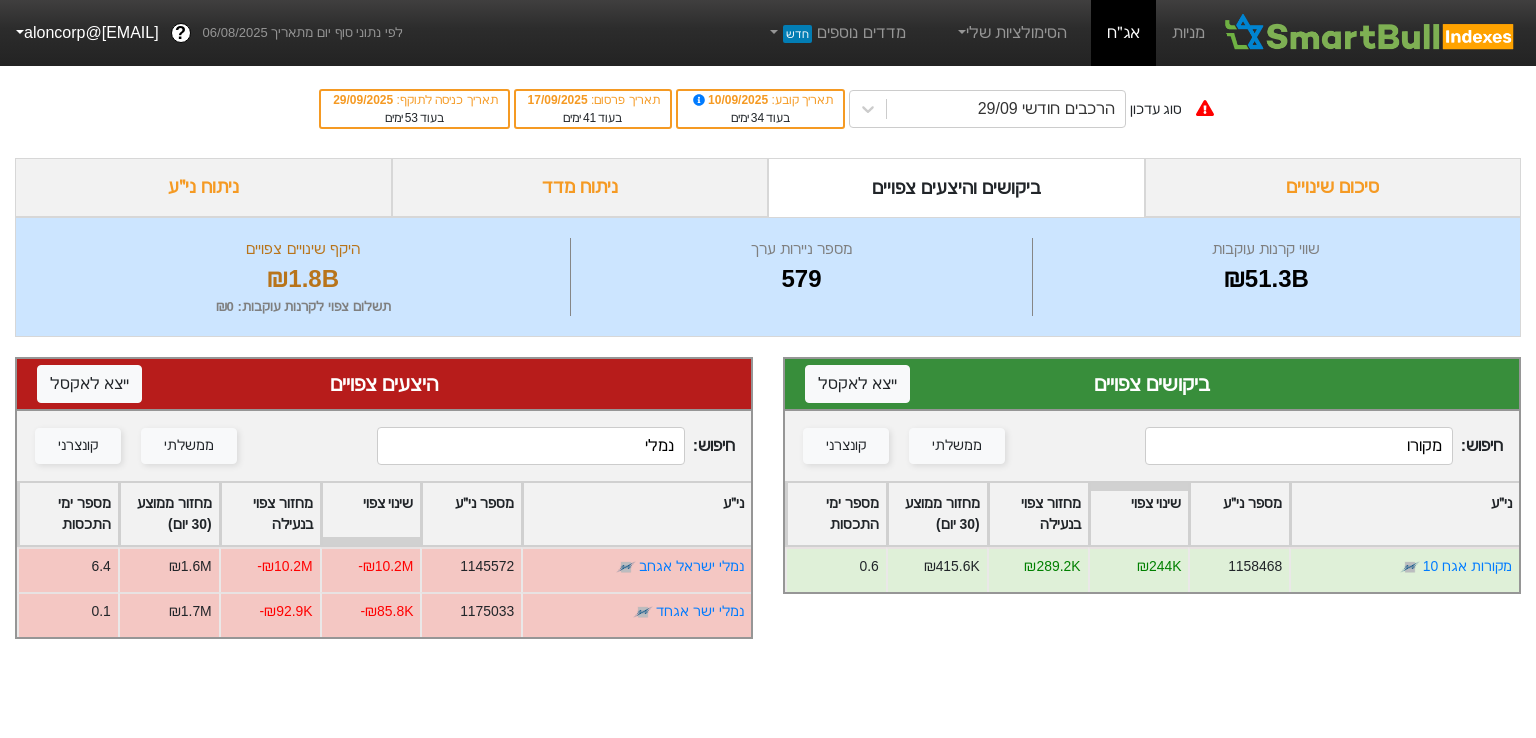 type on "מקורו" 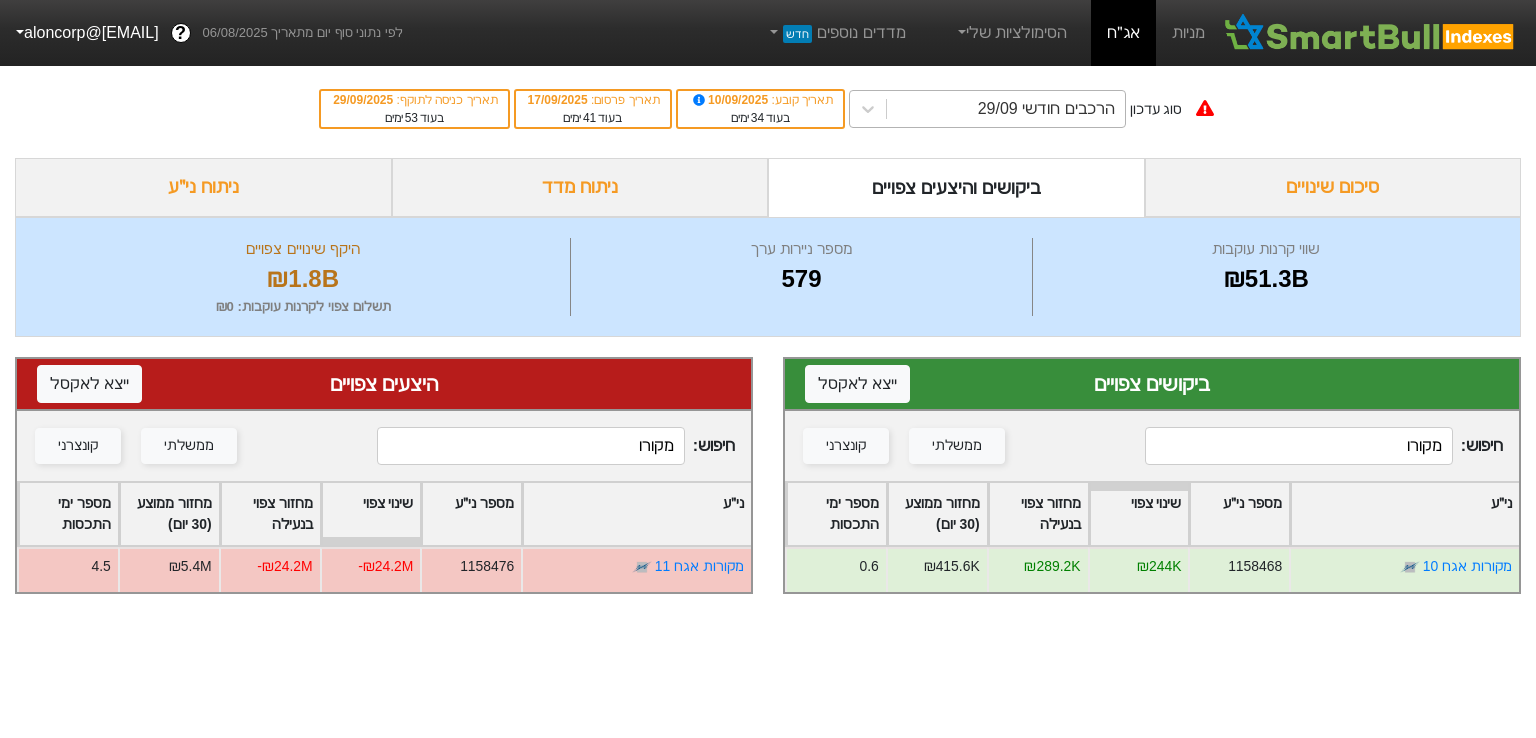 type on "מקורו" 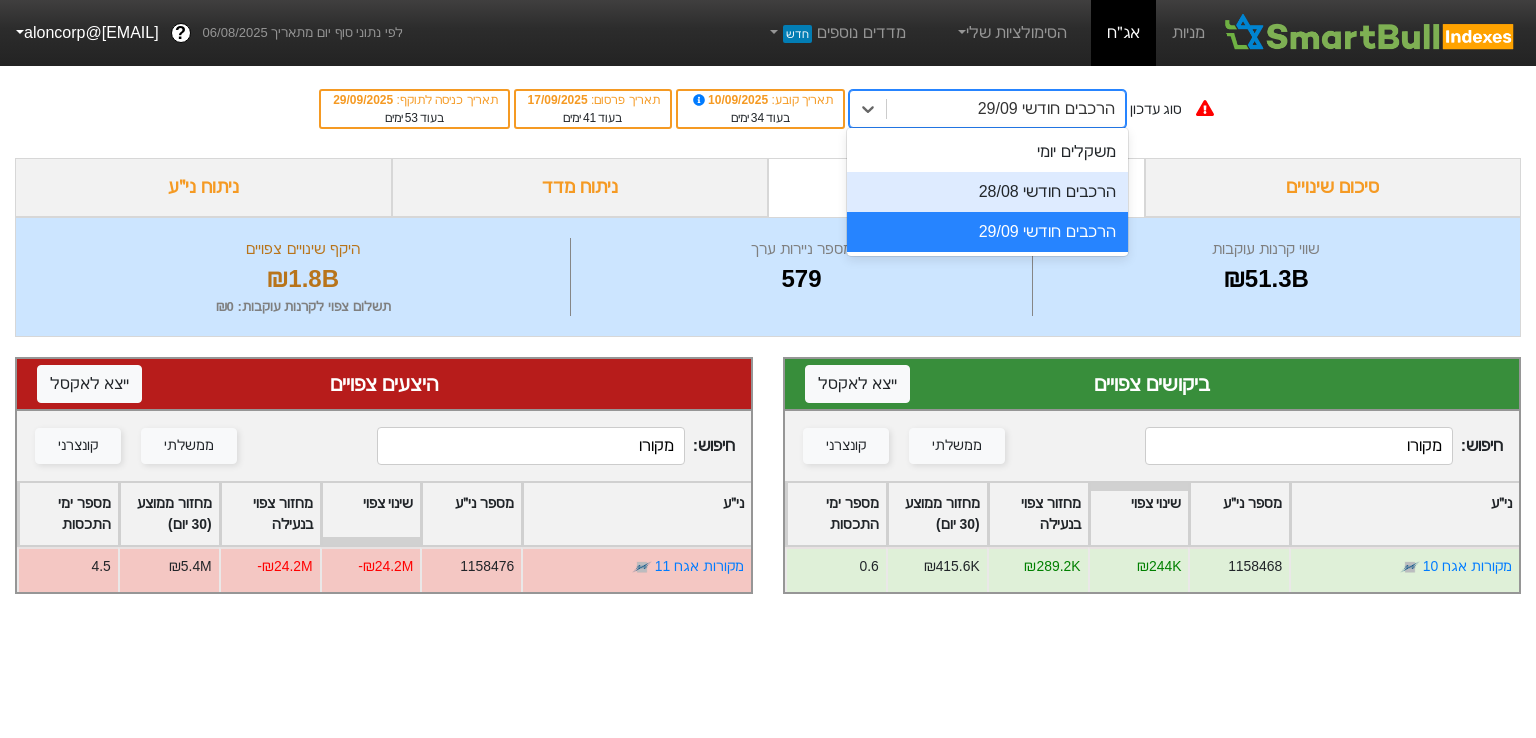 click on "הרכבים חודשי 28/08" at bounding box center (987, 192) 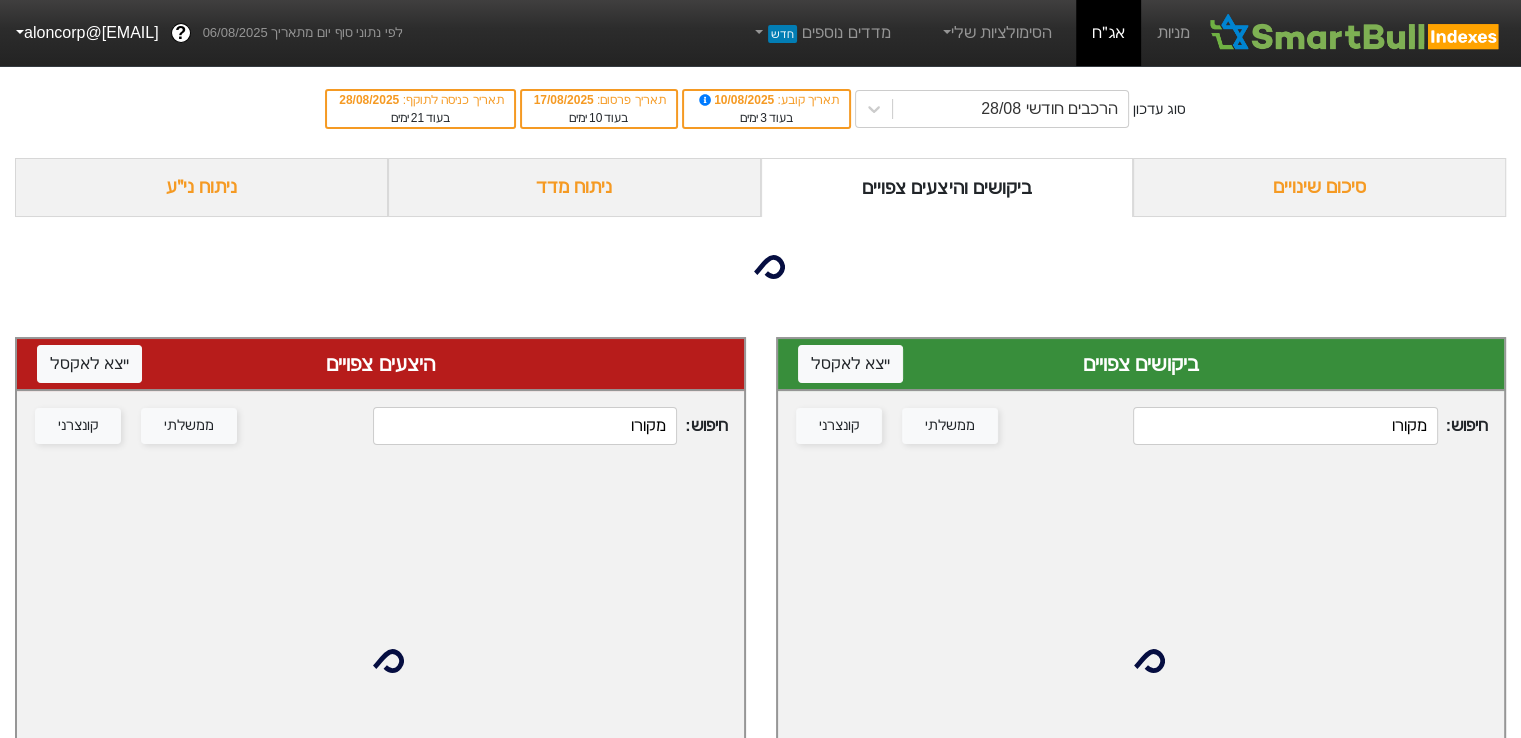 click on "מקורו" at bounding box center [1285, 426] 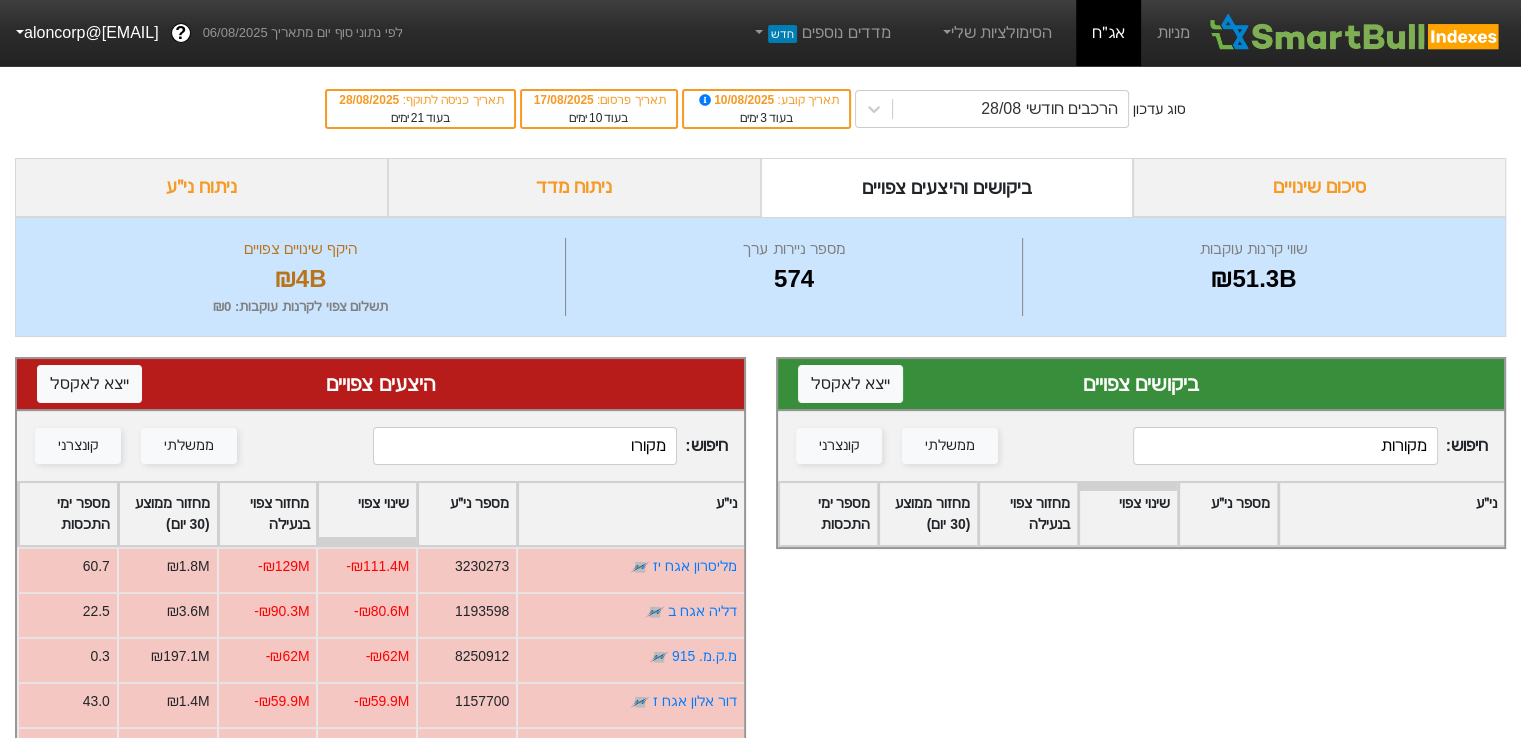 type on "מקורות" 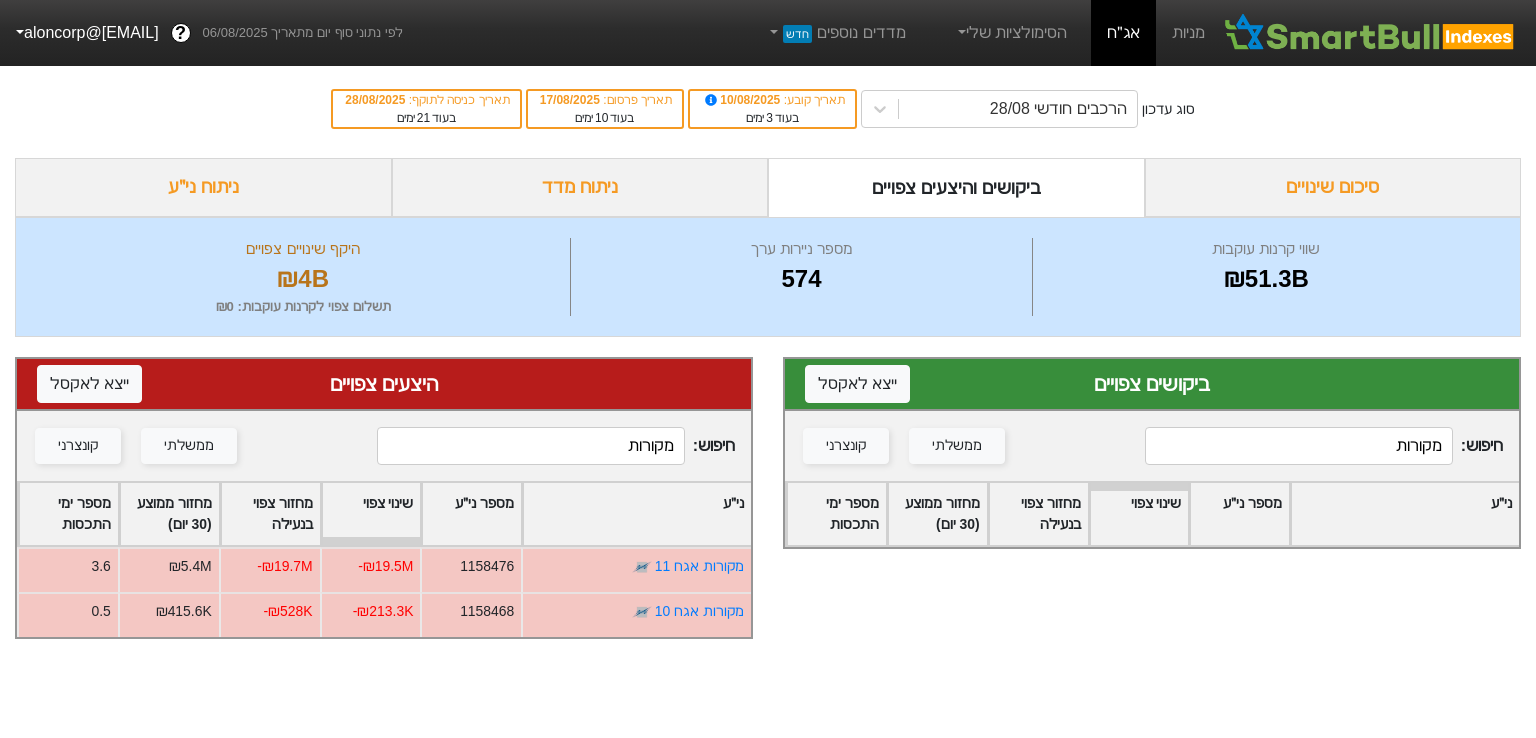 type on "מקורות" 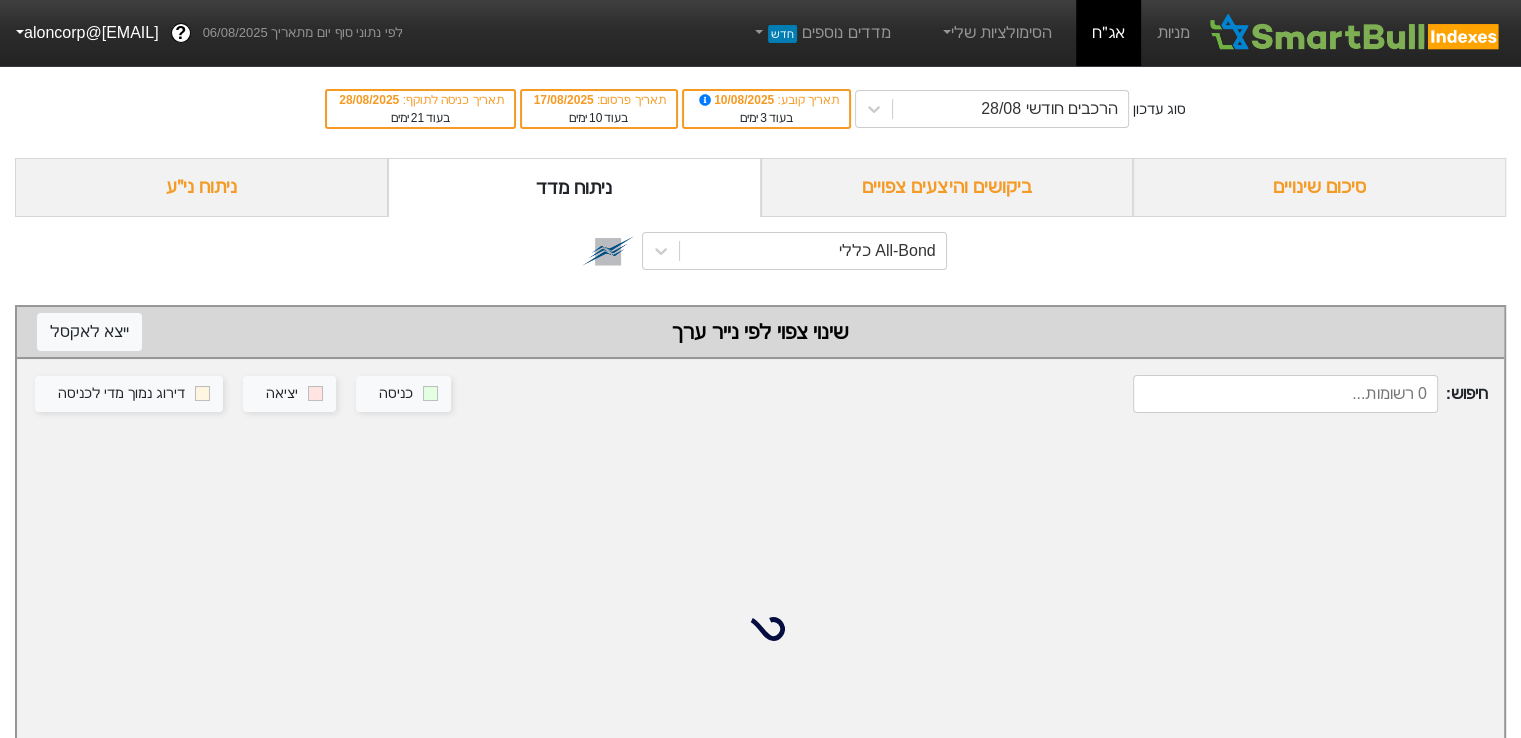 click on "ביקושים והיצעים צפויים" at bounding box center (947, 187) 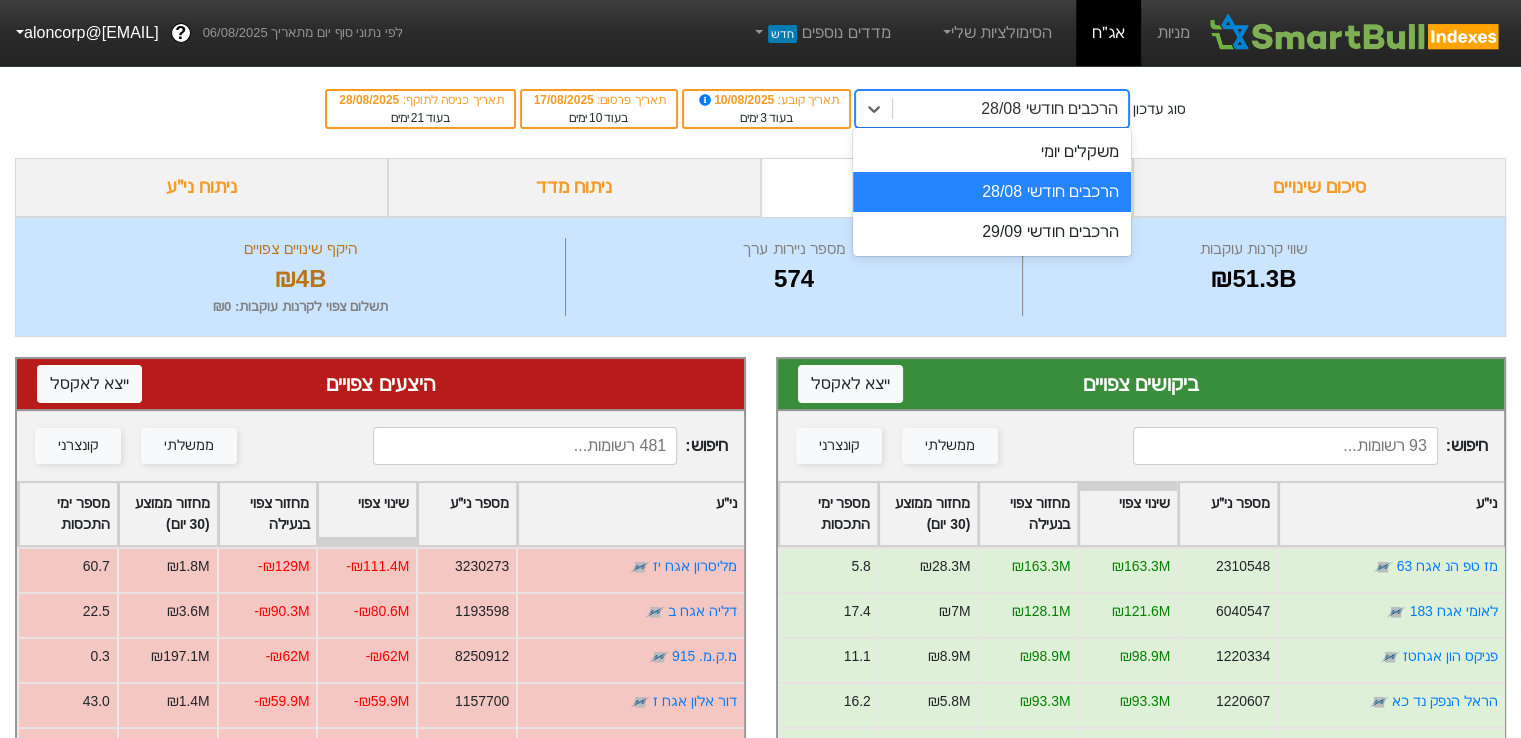 click on "הרכבים חודשי 28/08" at bounding box center (1010, 109) 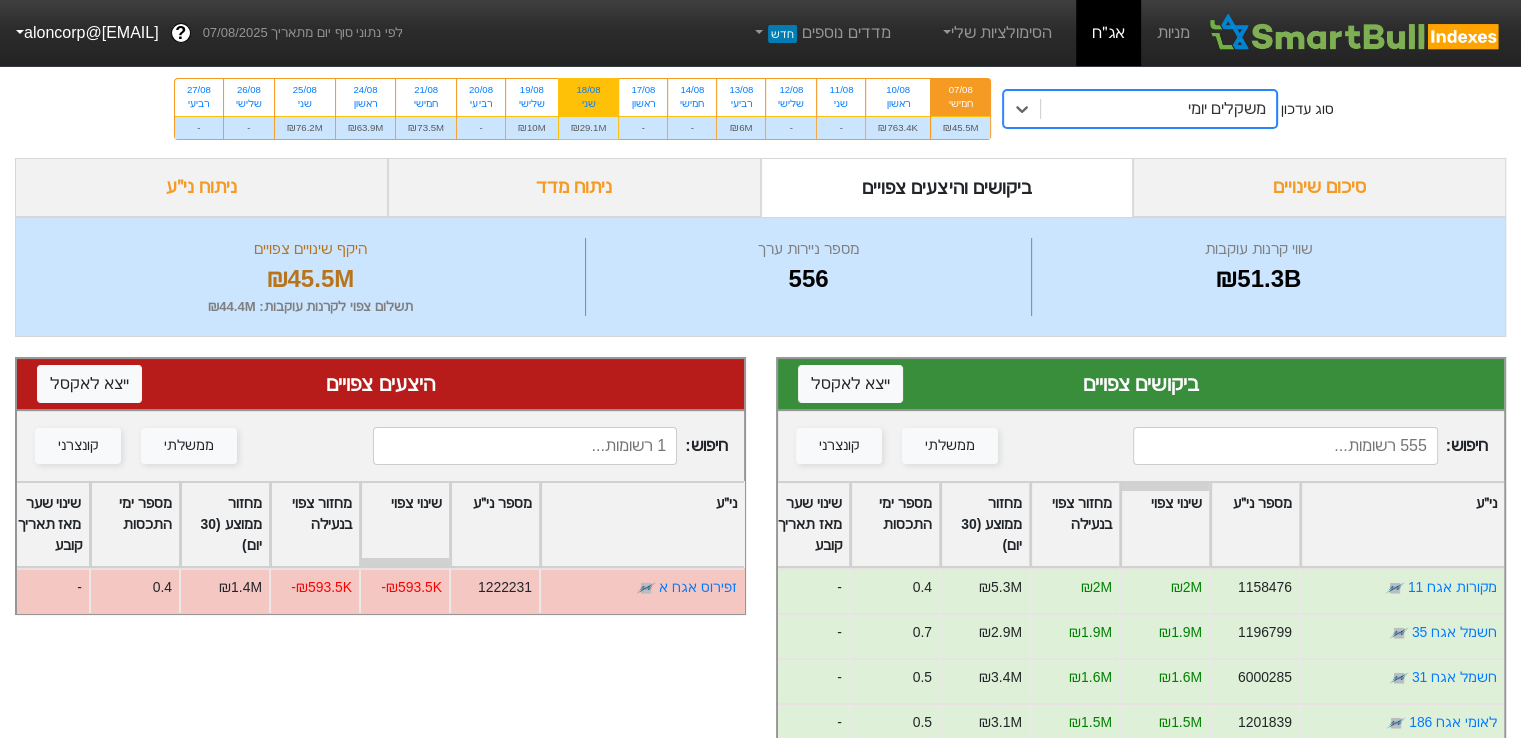 click on "18/08" at bounding box center [589, 90] 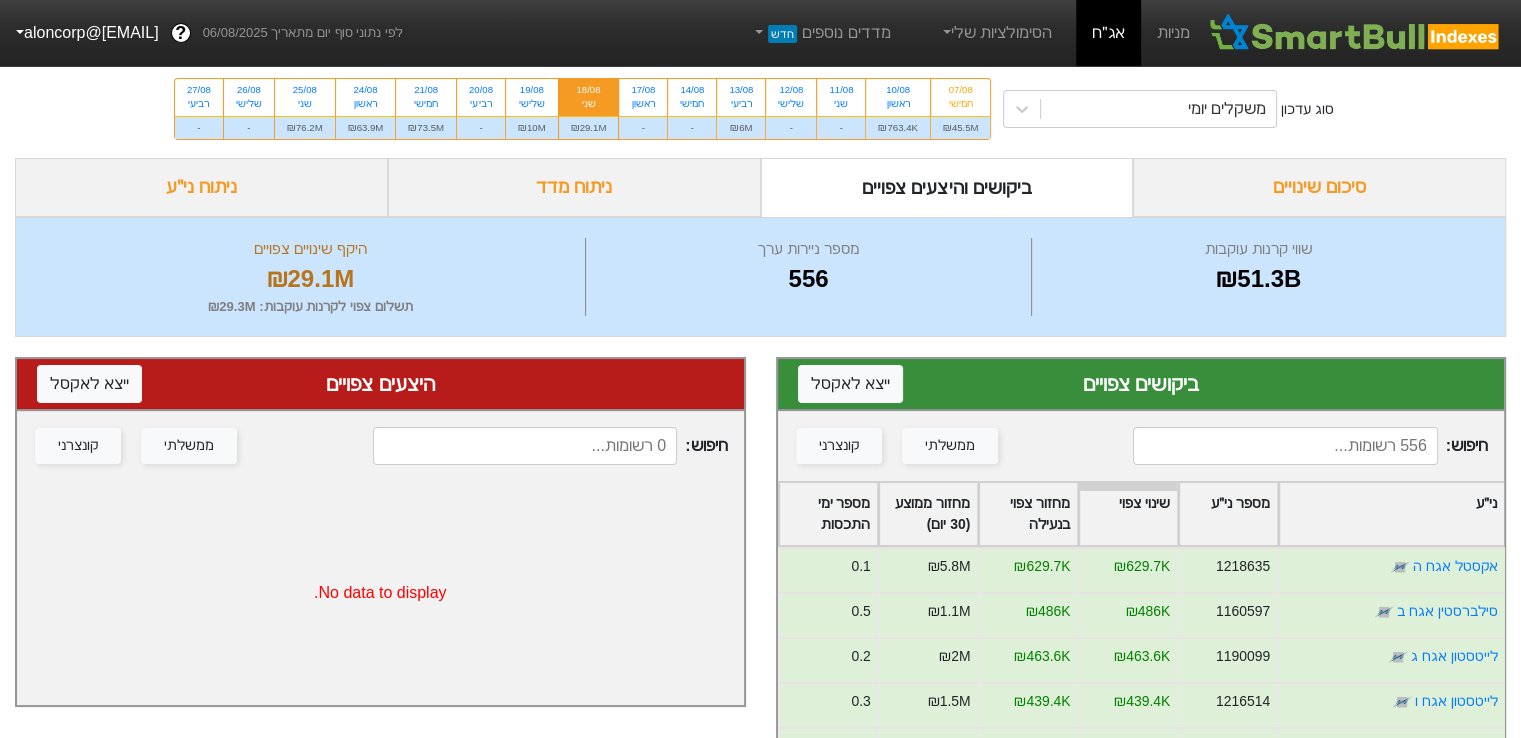 click at bounding box center (525, 446) 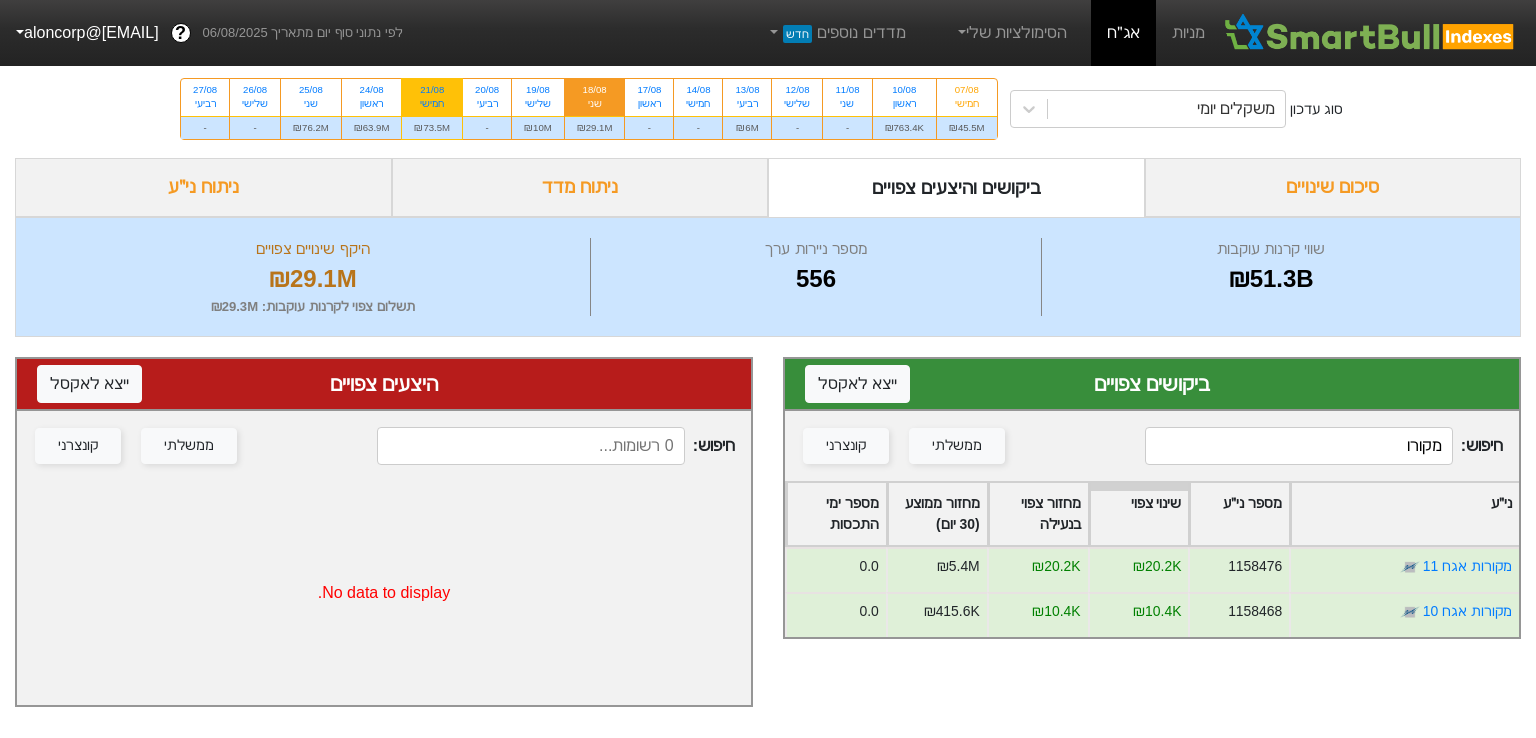 type on "מקורו" 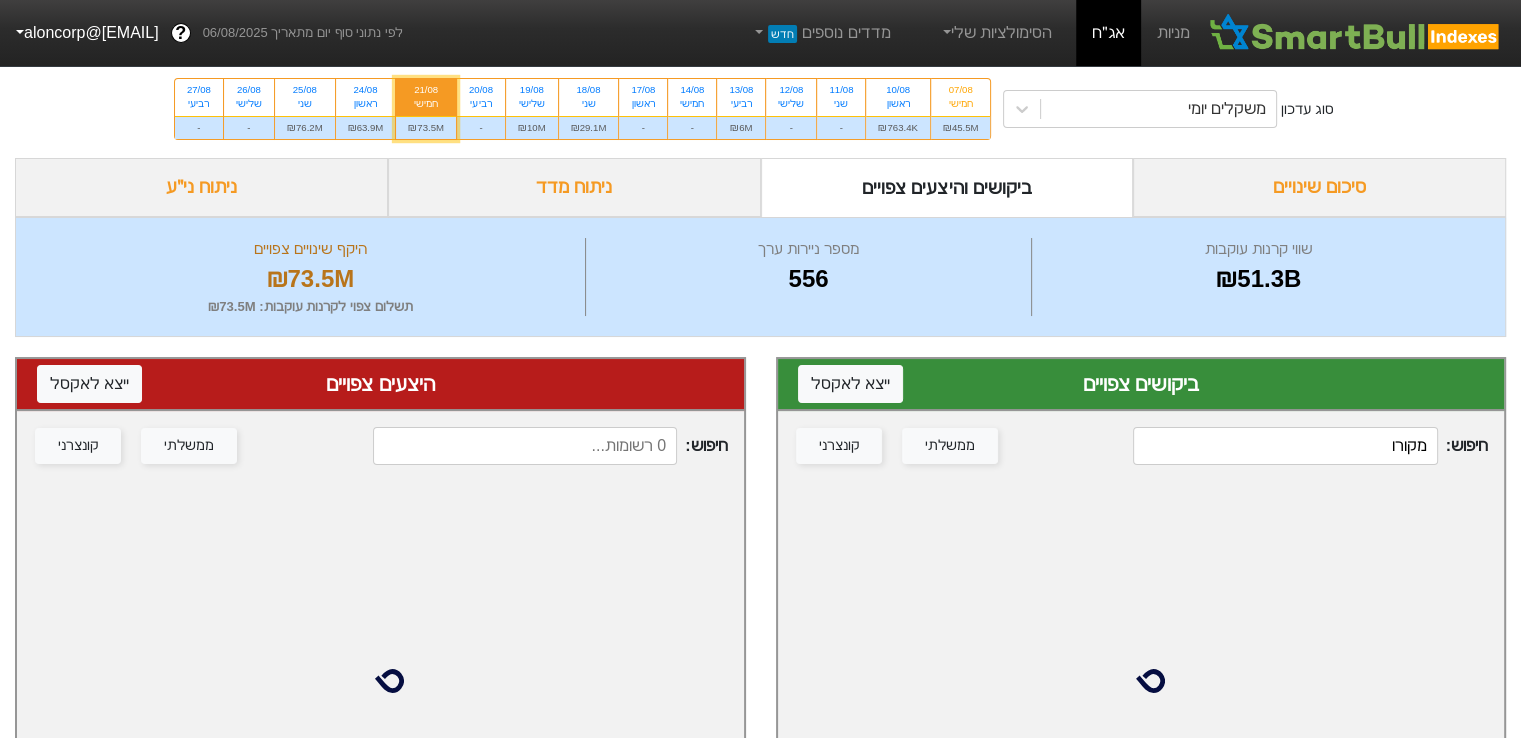 click on "מקורו" at bounding box center [1285, 446] 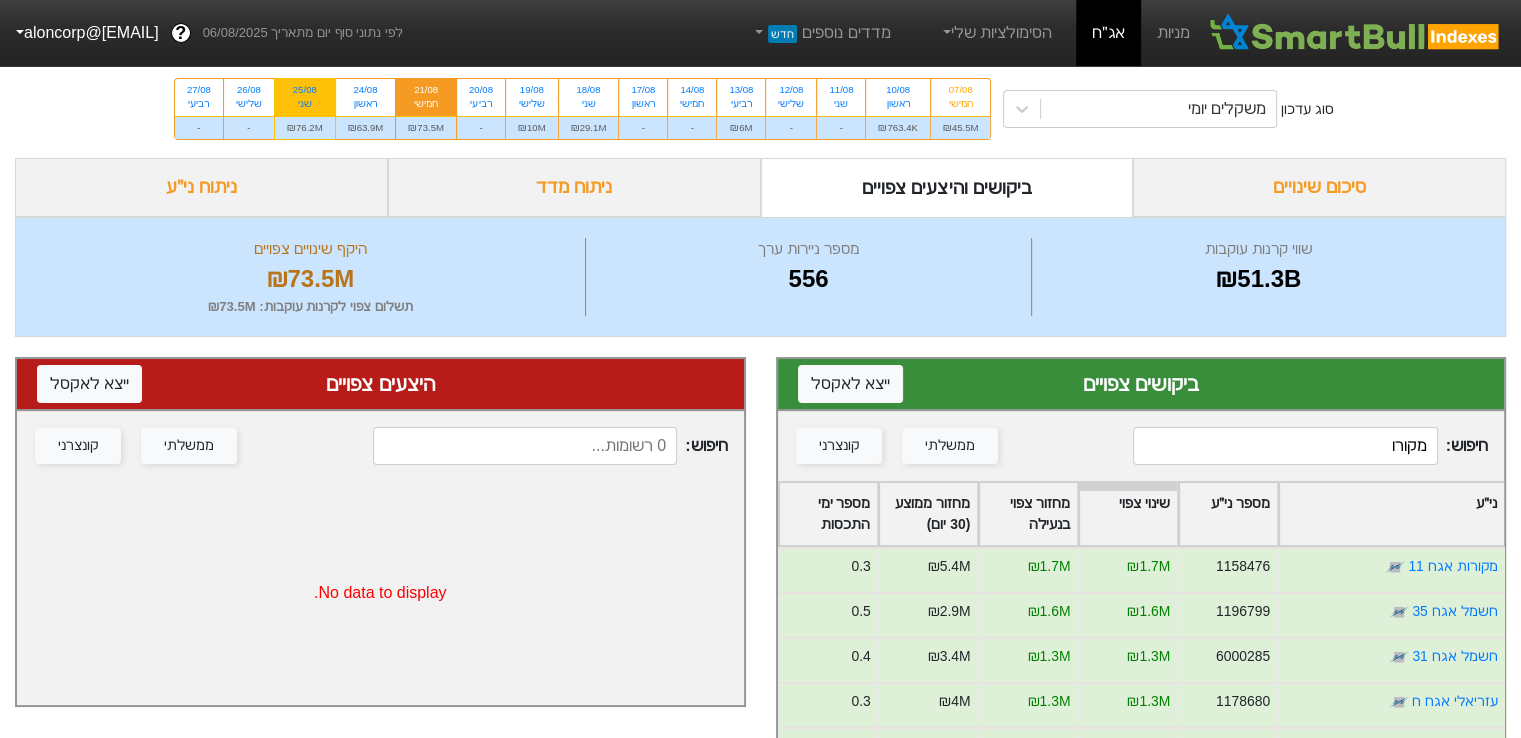 click on "25/08" at bounding box center (305, 90) 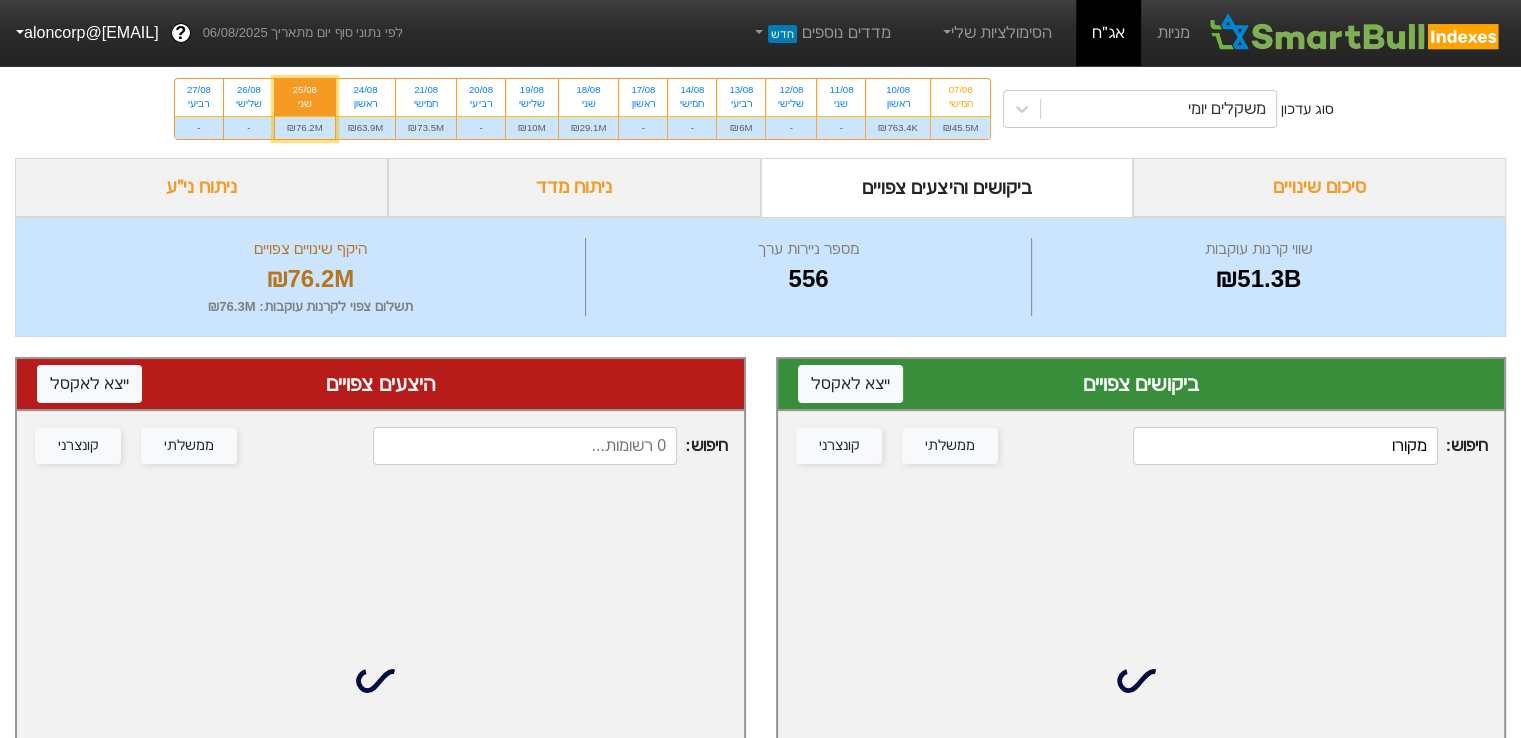 click on "מקורו" at bounding box center (1285, 446) 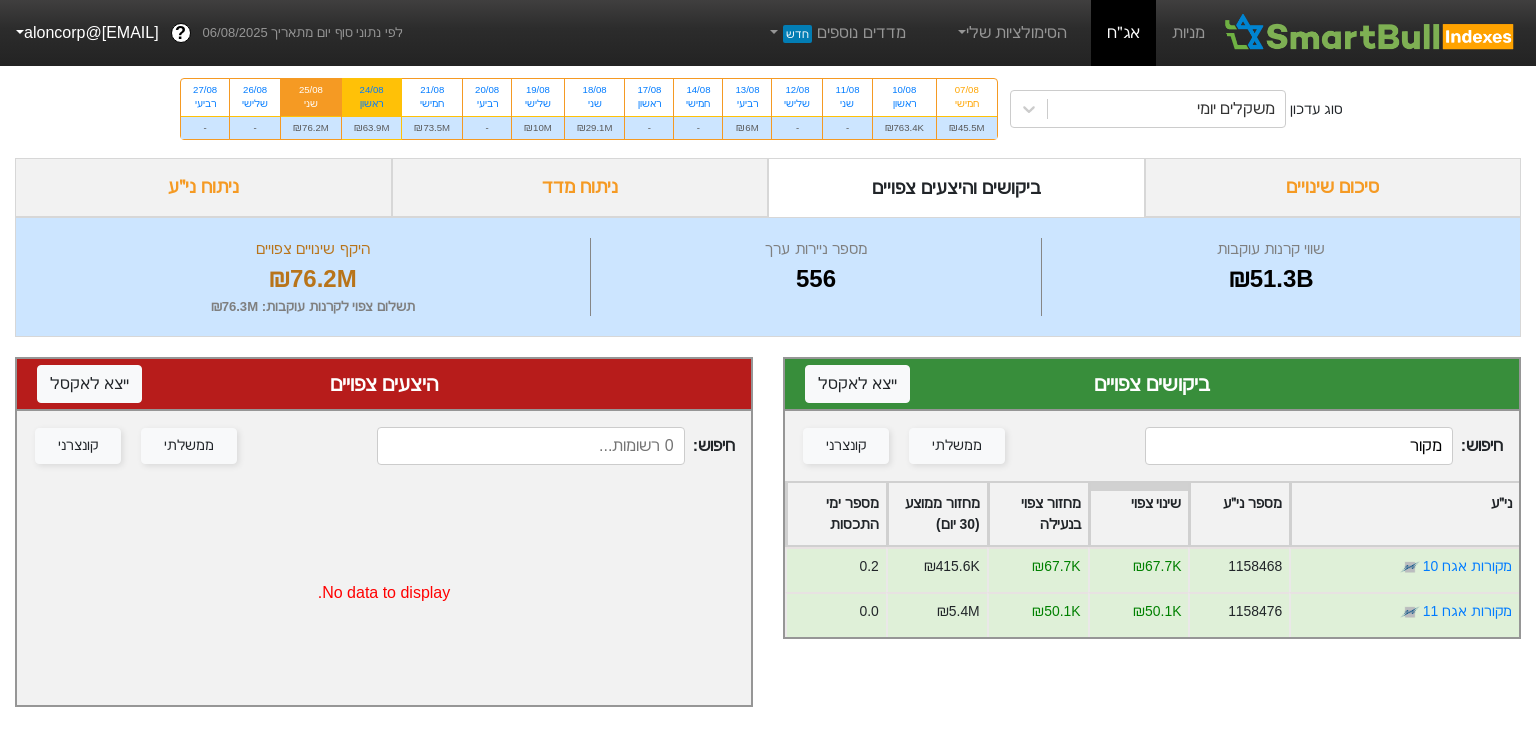 type on "מקור" 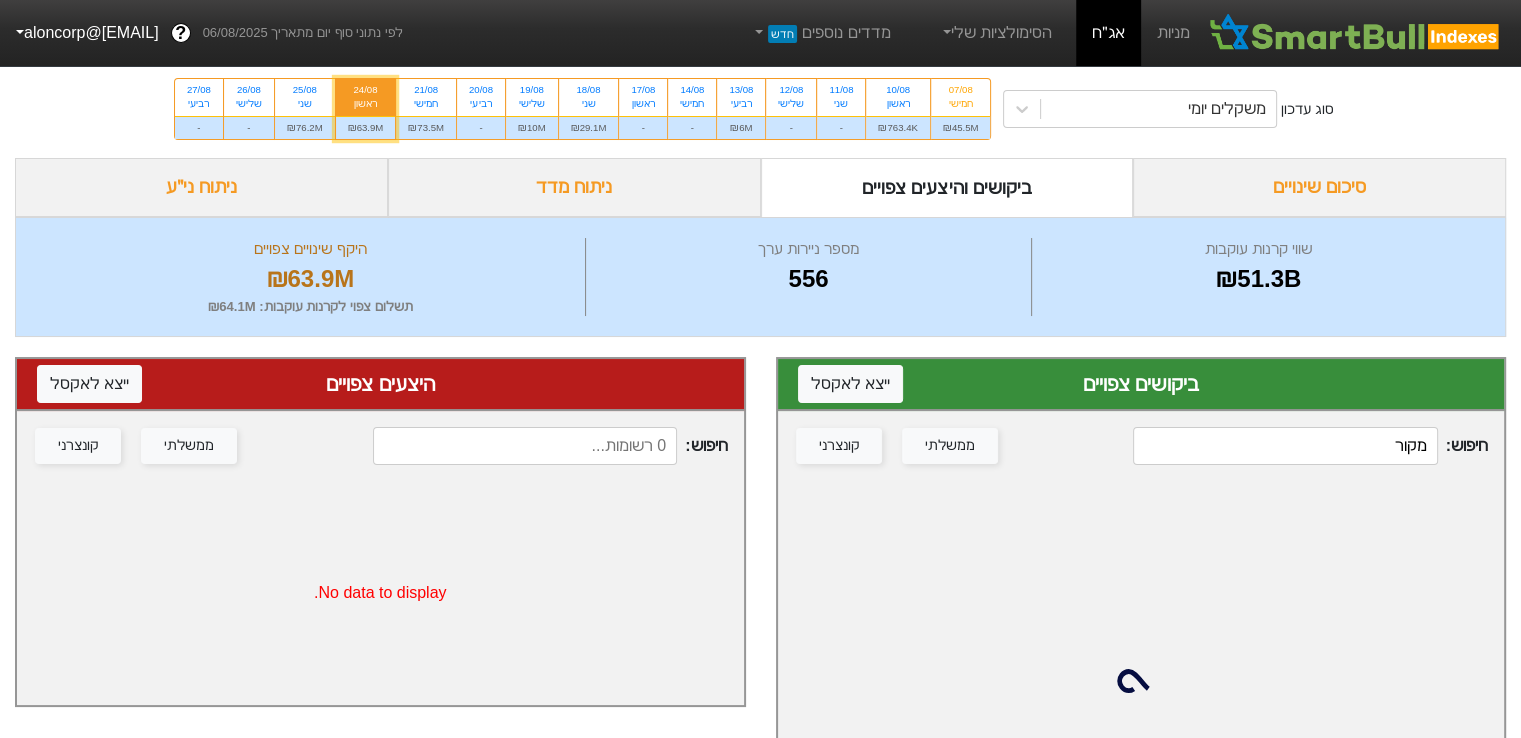 click on "מקור" at bounding box center (1285, 446) 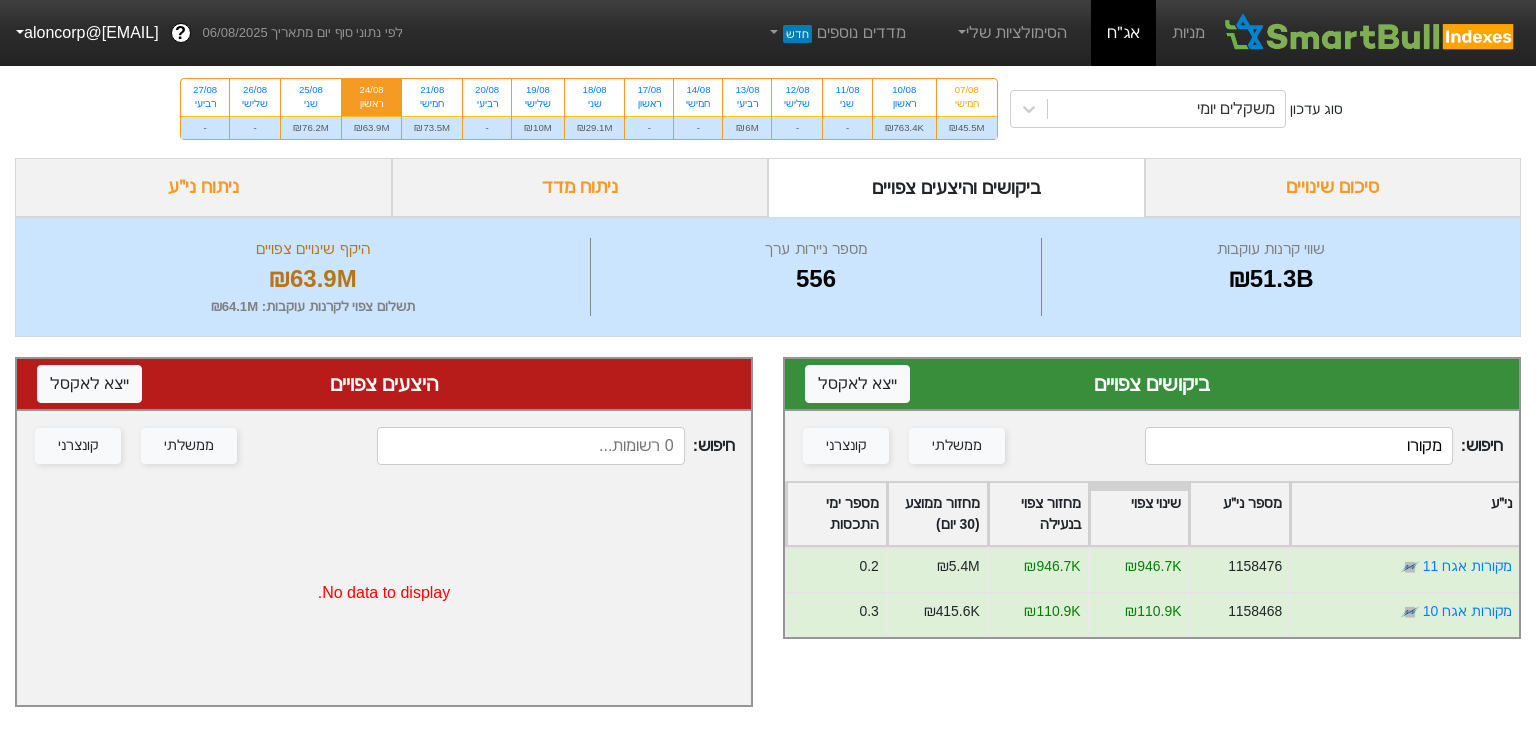 type on "מקורו" 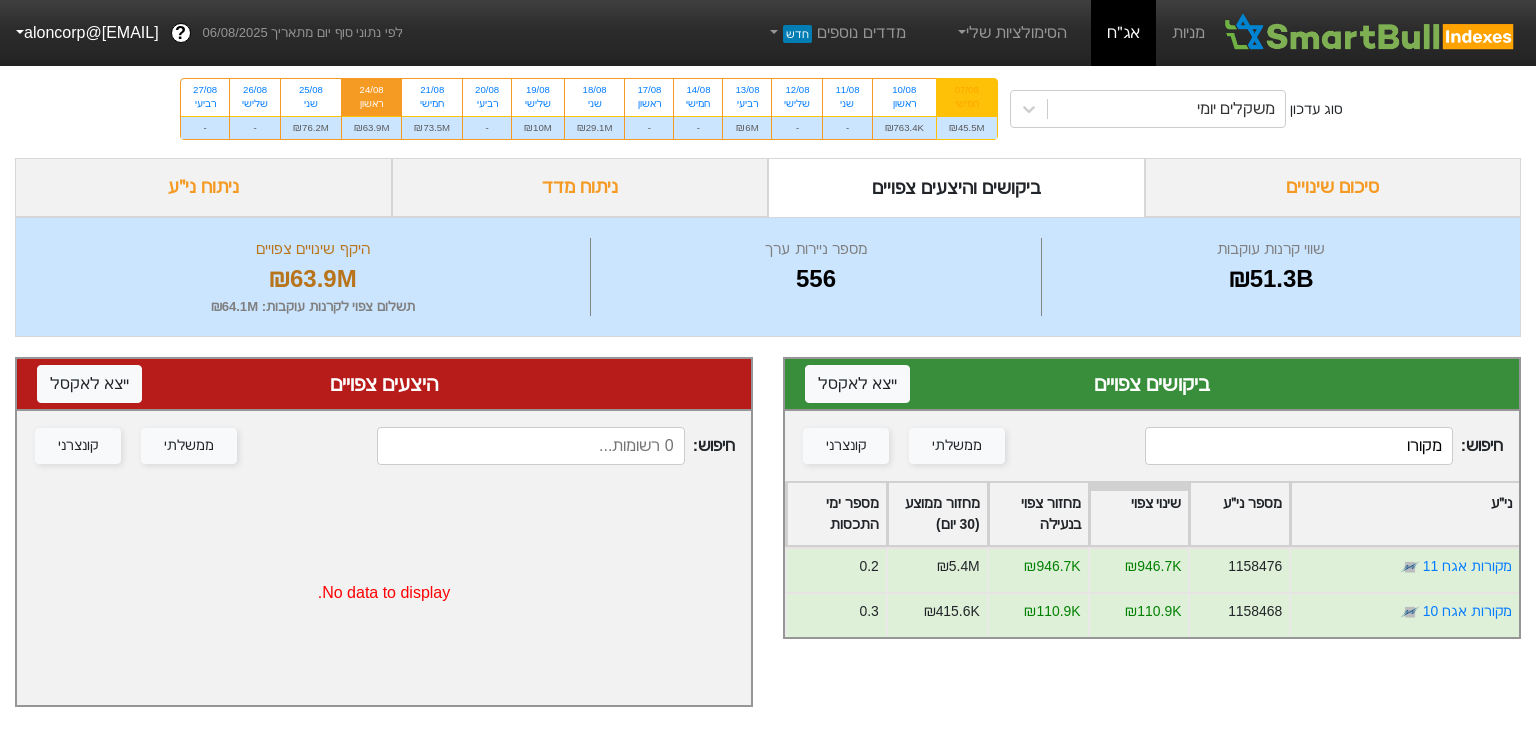 click on "07/08" at bounding box center (967, 90) 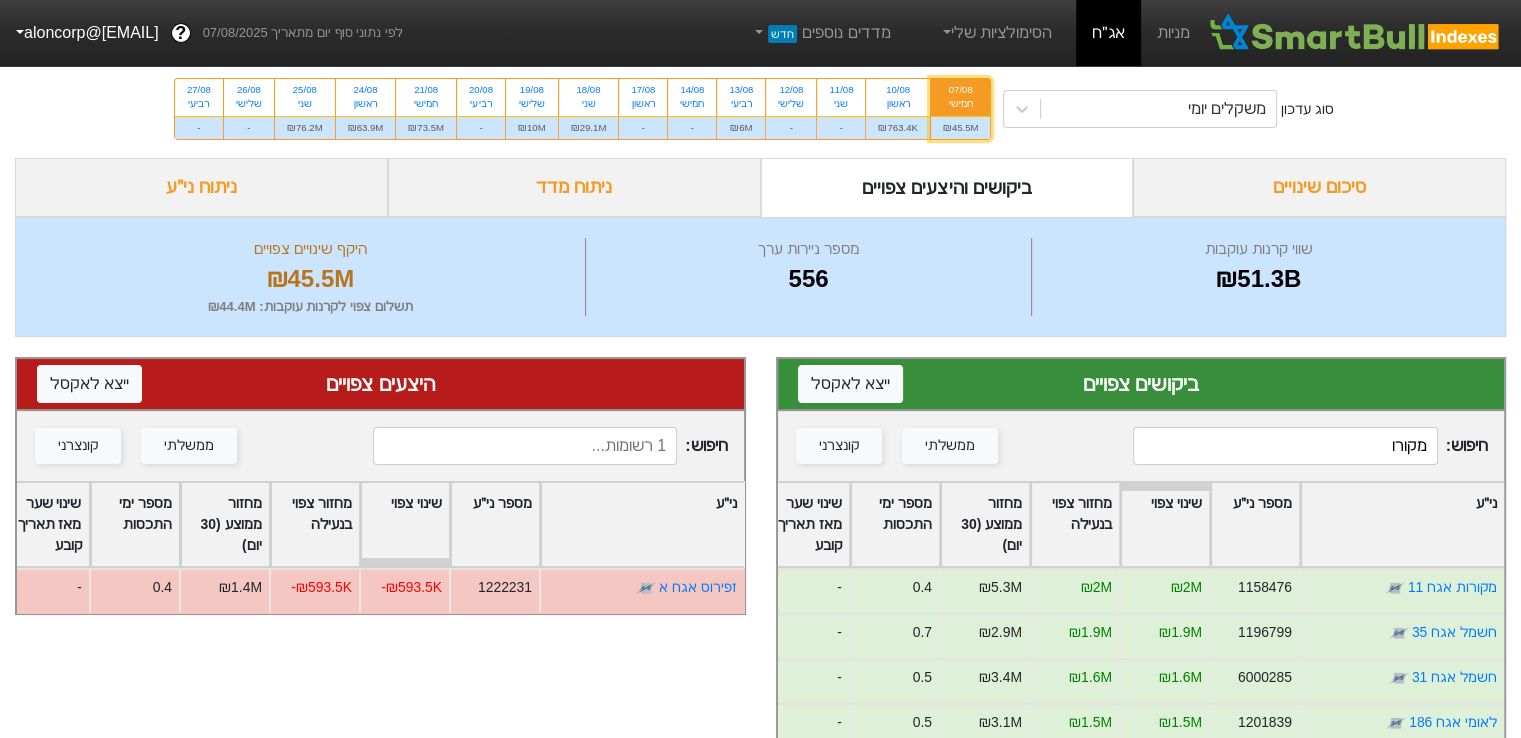 click on "מקורו" at bounding box center [1285, 446] 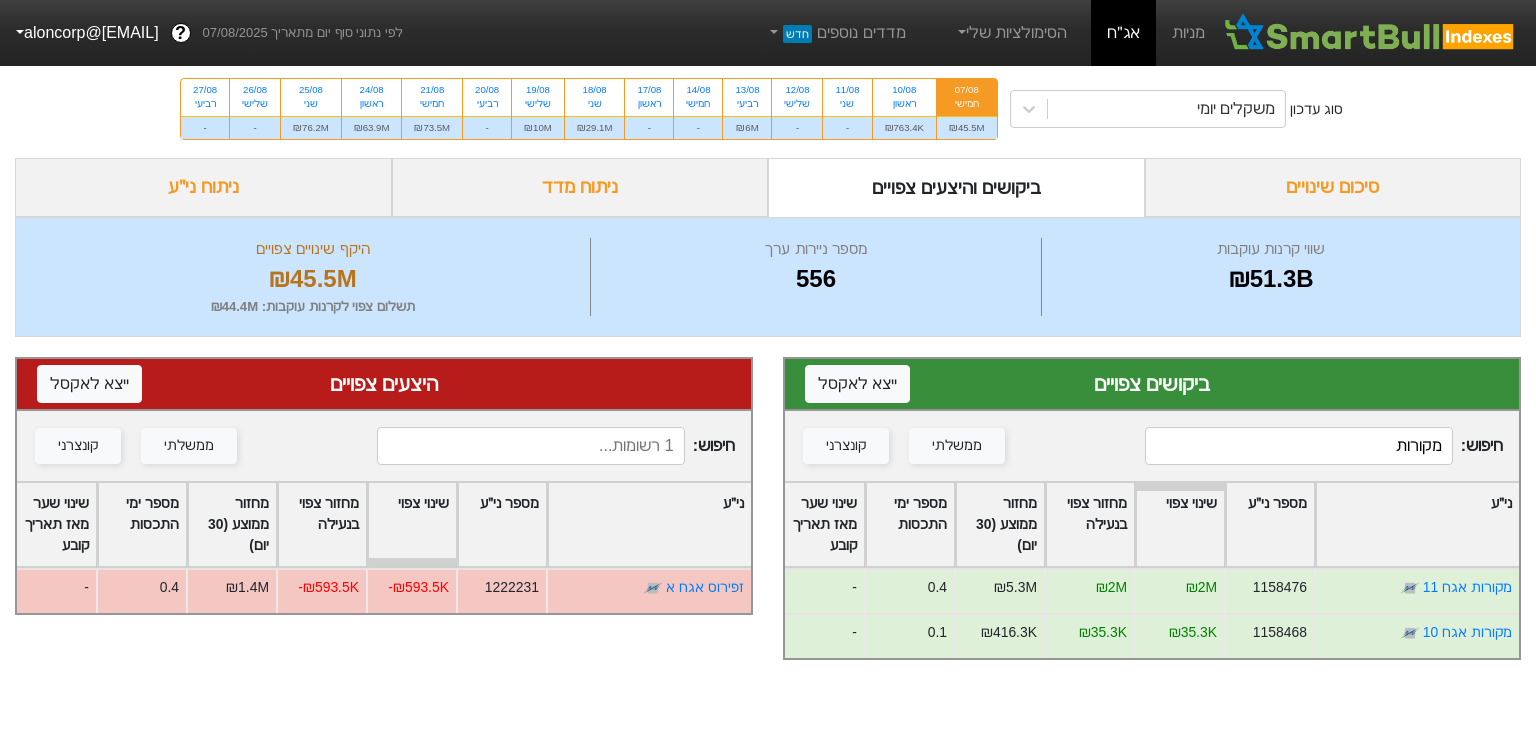 click on "מקורות" at bounding box center [1298, 446] 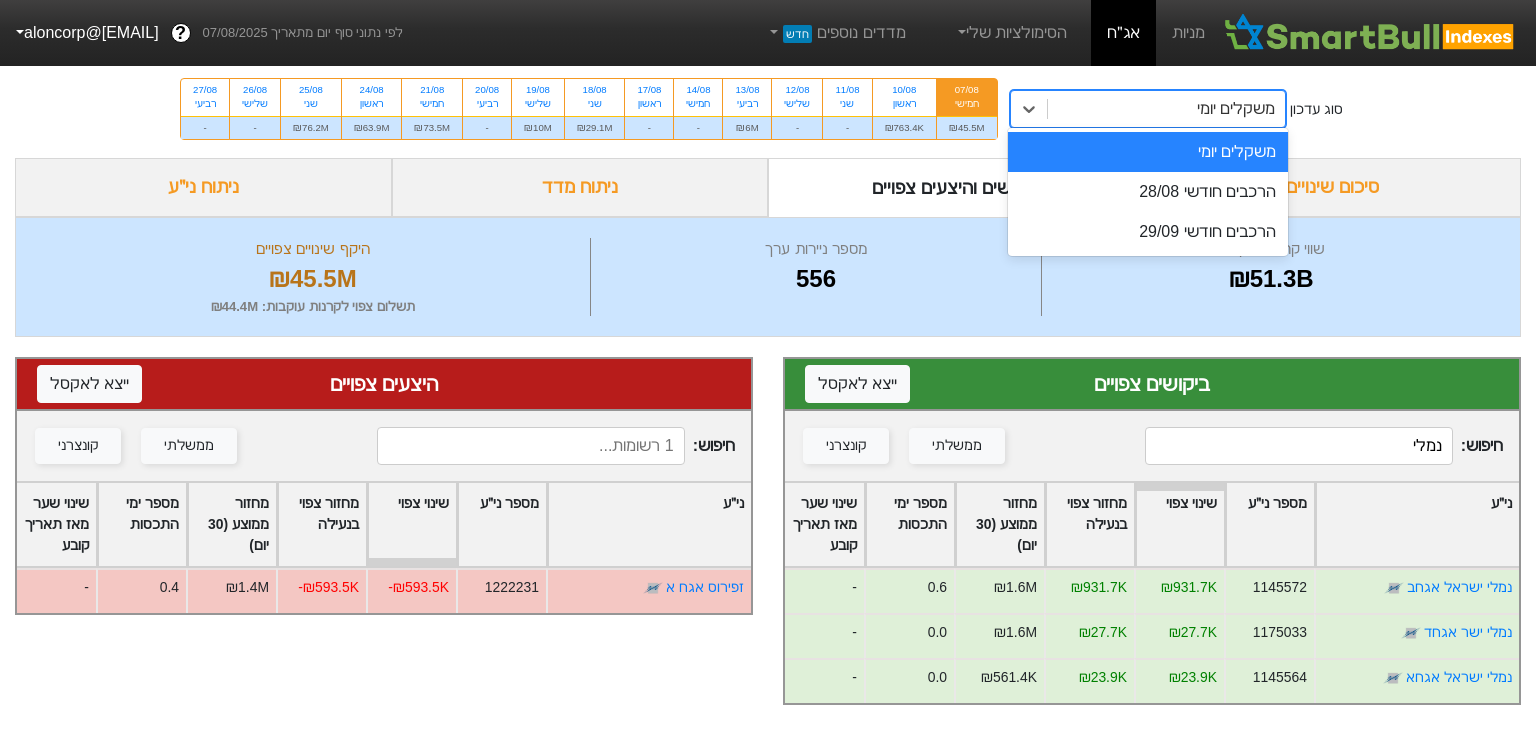 click on "משקלים יומי" at bounding box center [1166, 109] 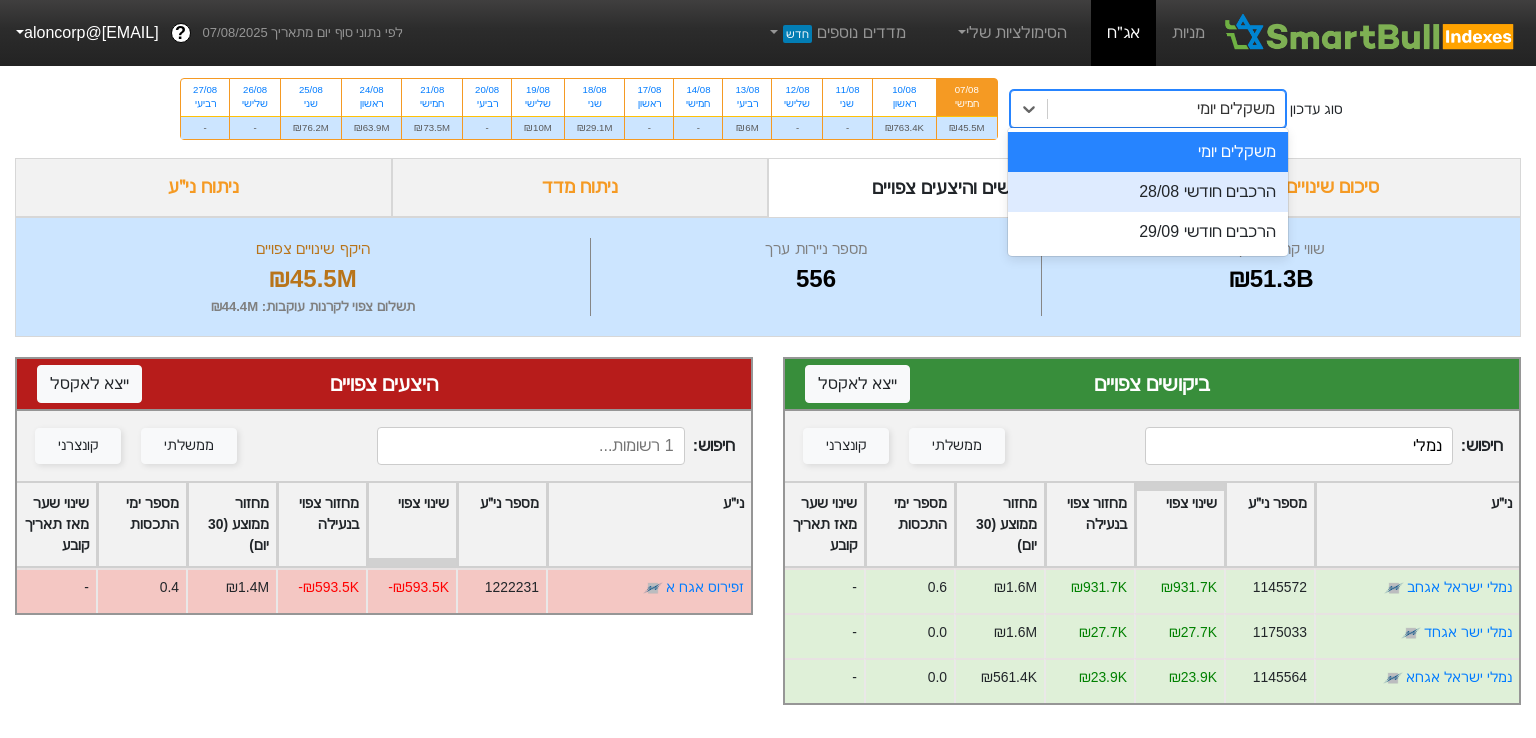 click on "הרכבים חודשי 28/08" at bounding box center [1148, 192] 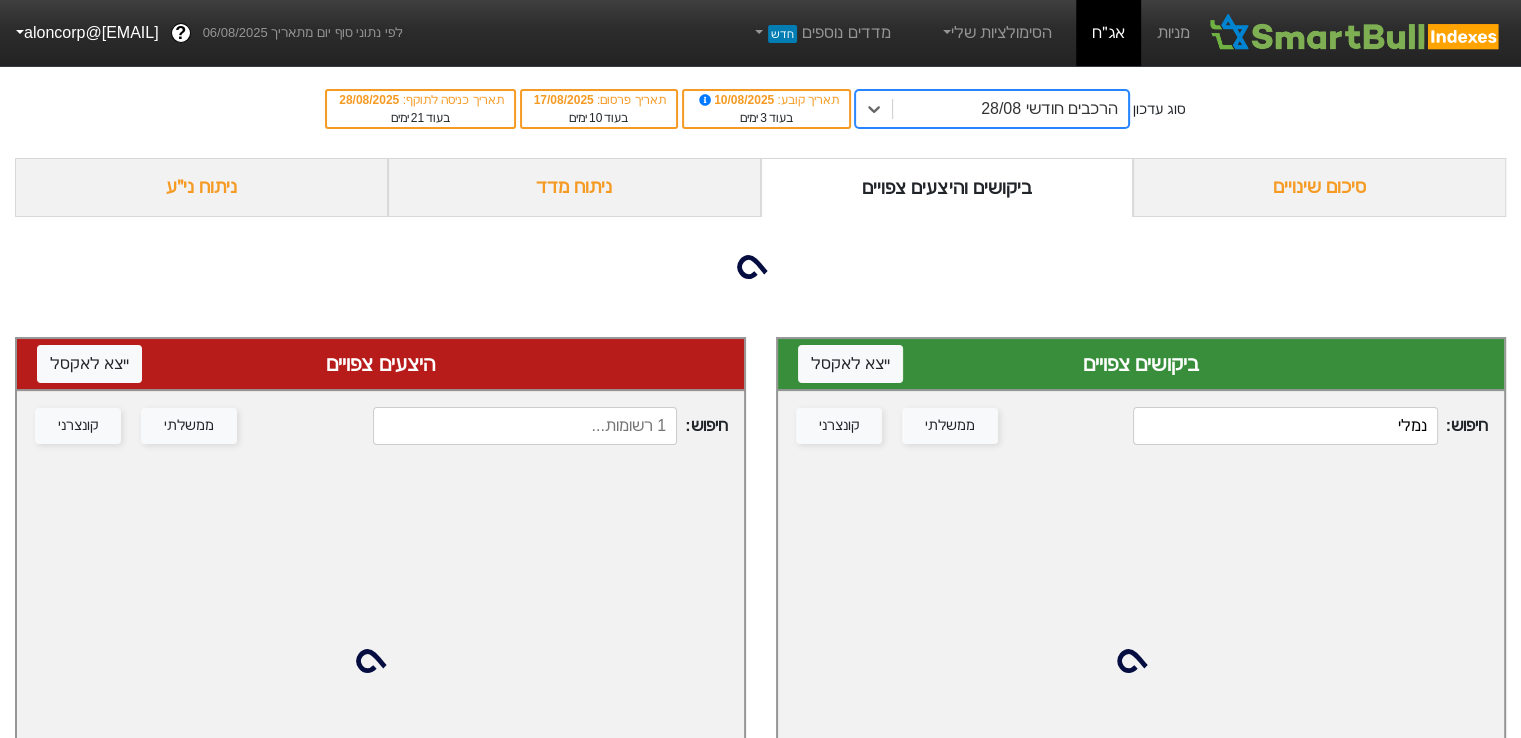 click on "נמלי" at bounding box center [1285, 426] 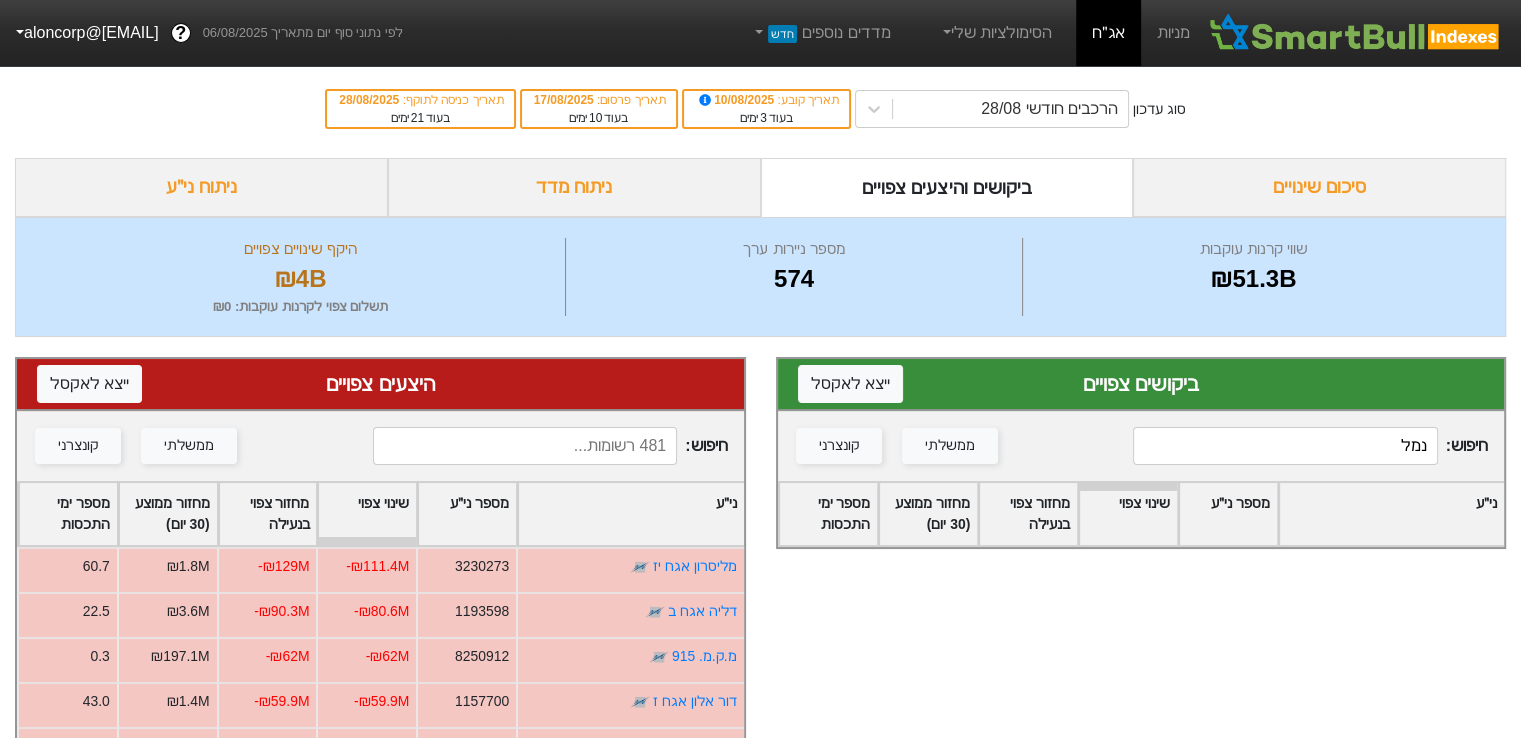 type on "נמלי" 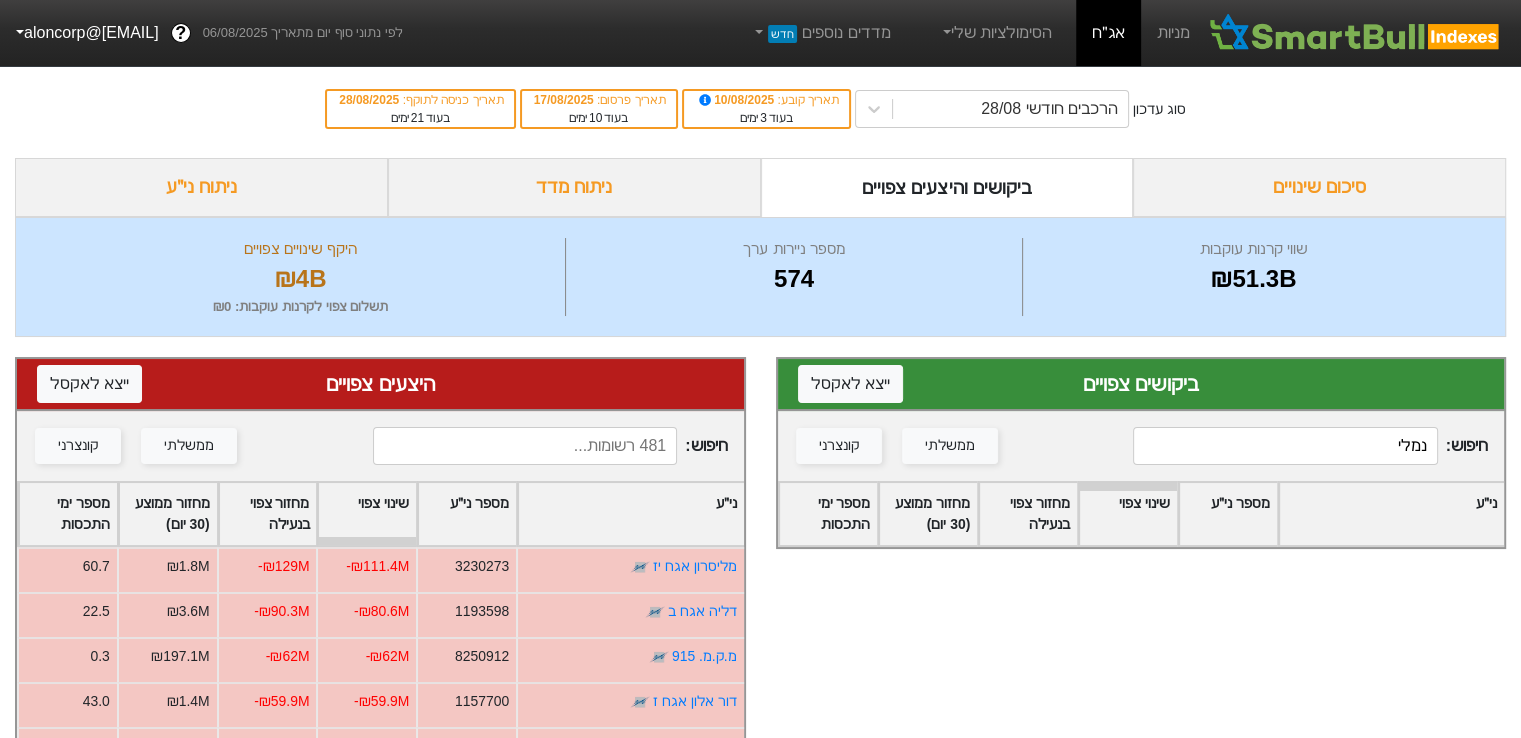 click at bounding box center [525, 446] 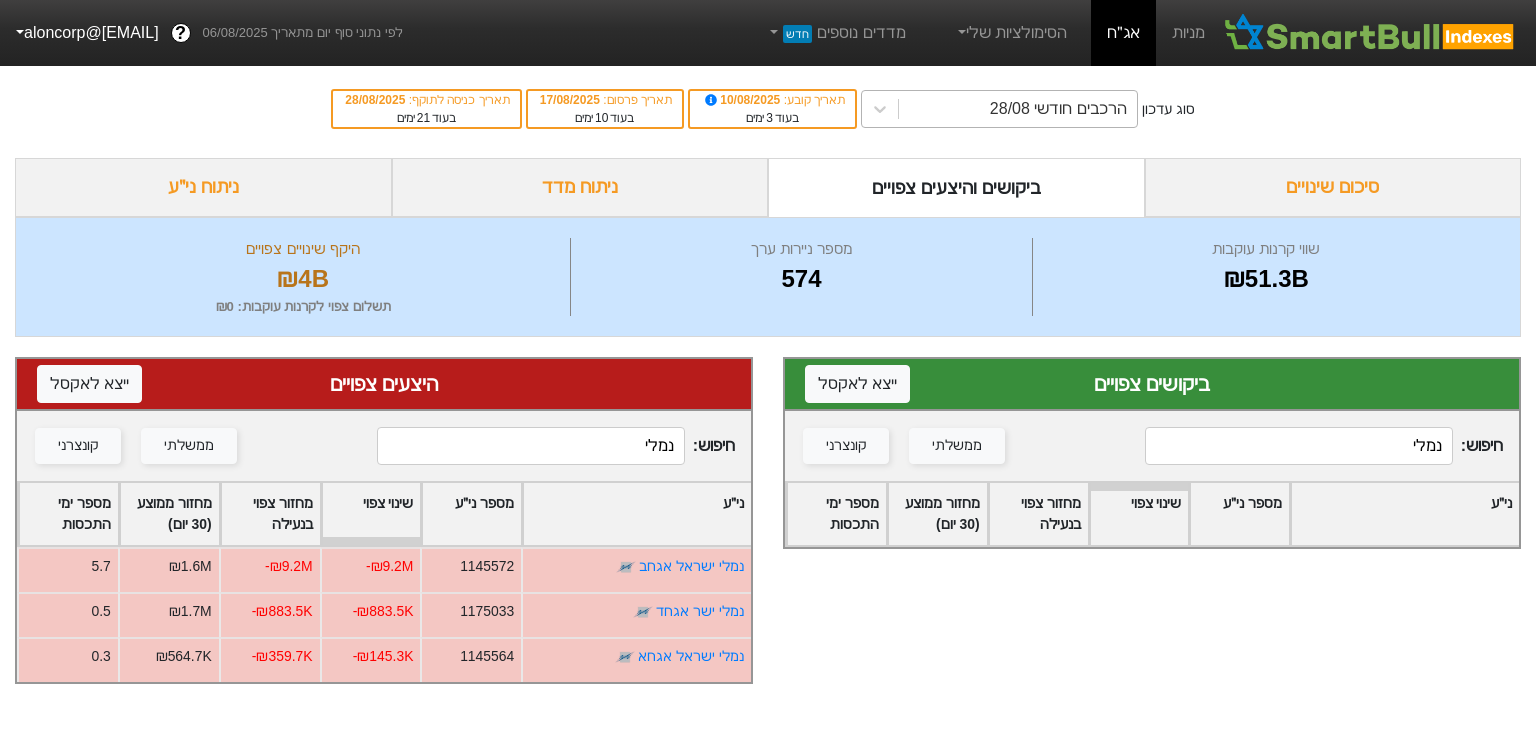 click on "הרכבים חודשי 28/08" at bounding box center (1058, 109) 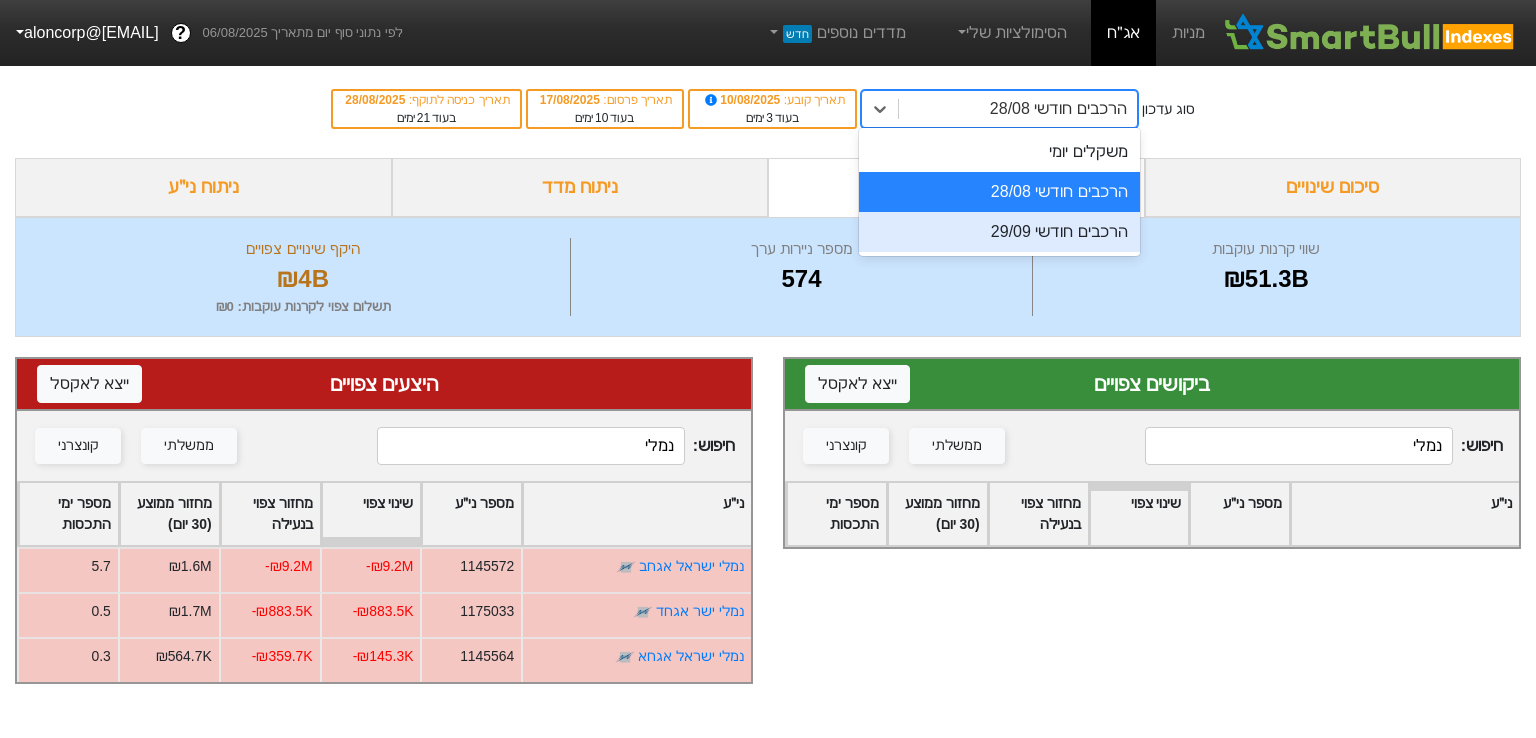 click on "הרכבים חודשי 29/09" at bounding box center (999, 232) 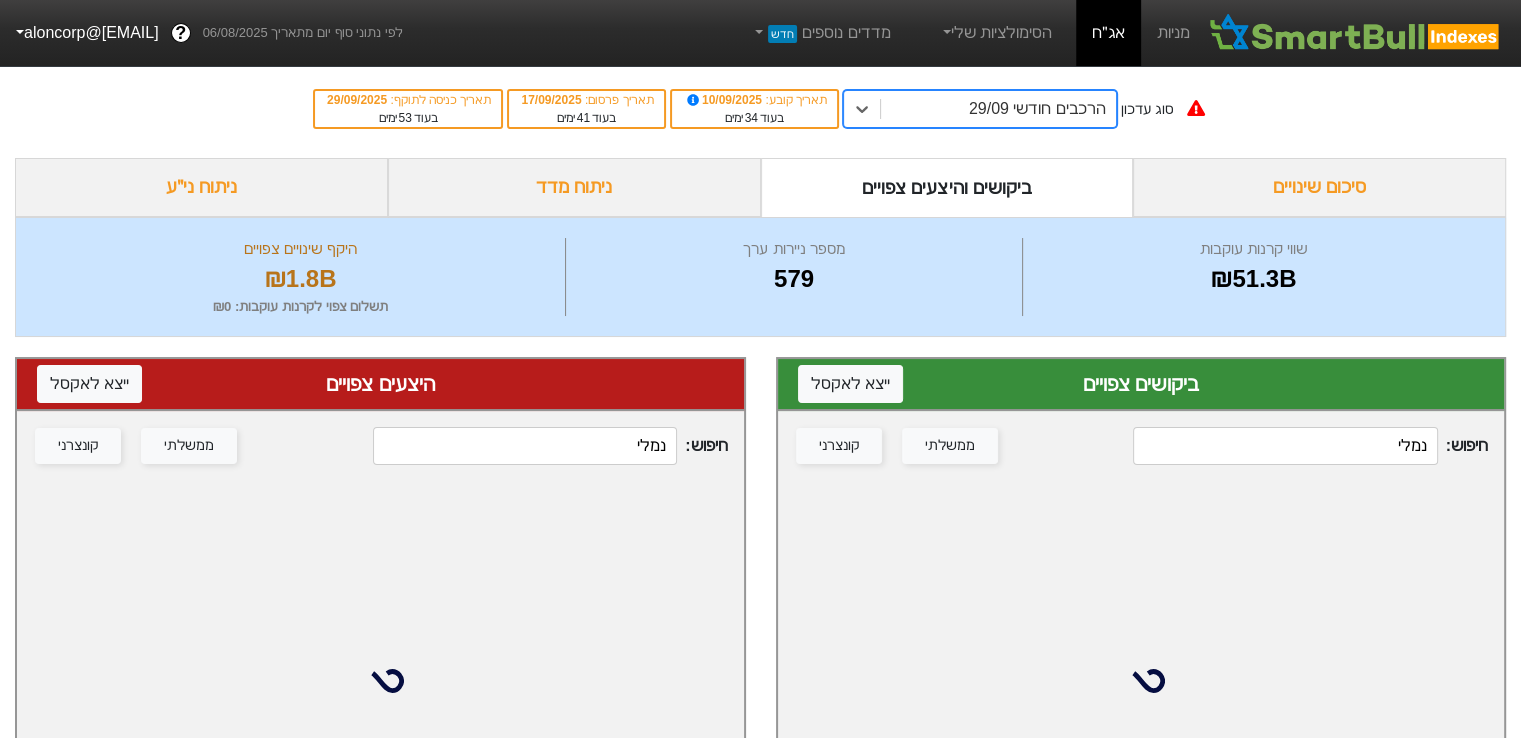 click on "נמלי" at bounding box center [525, 446] 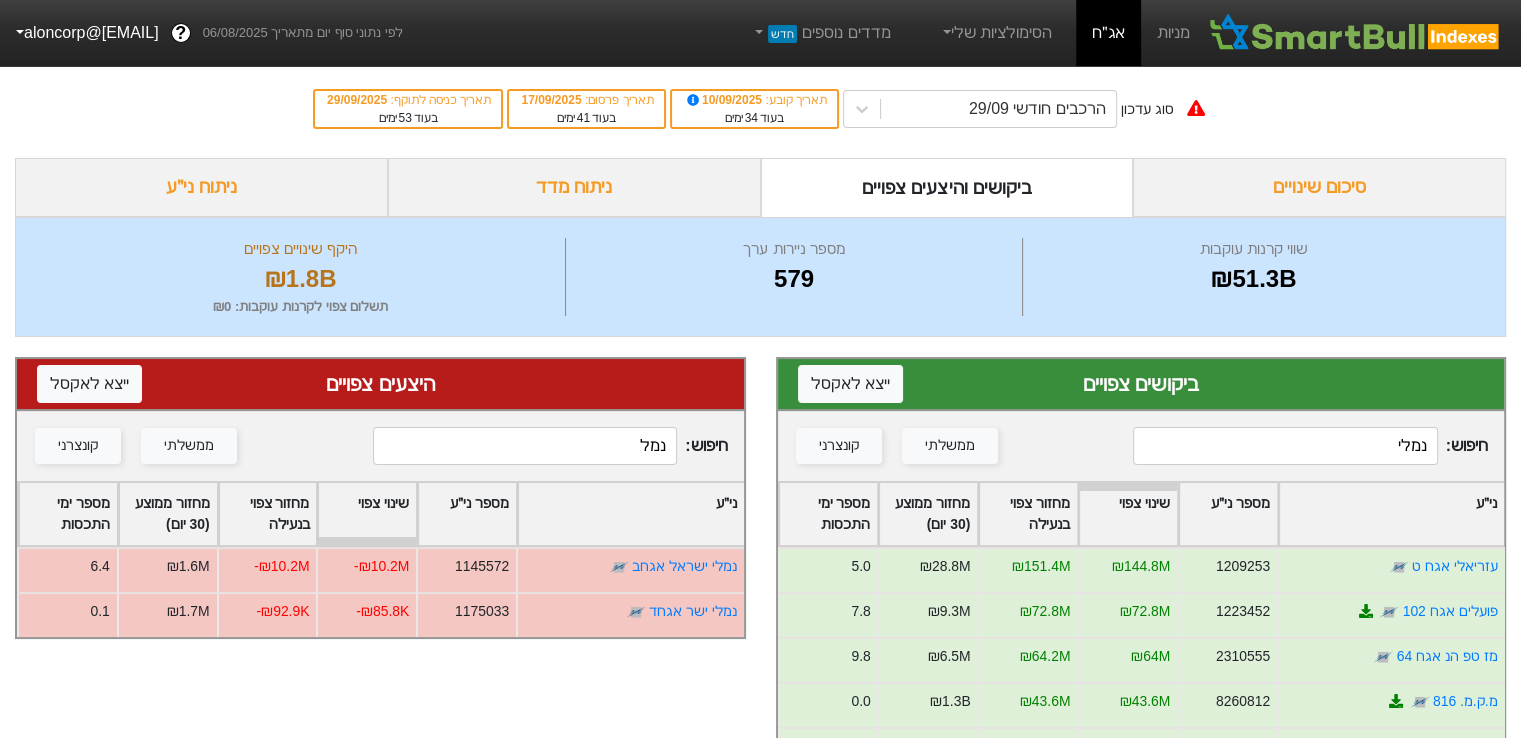 type on "נמלי" 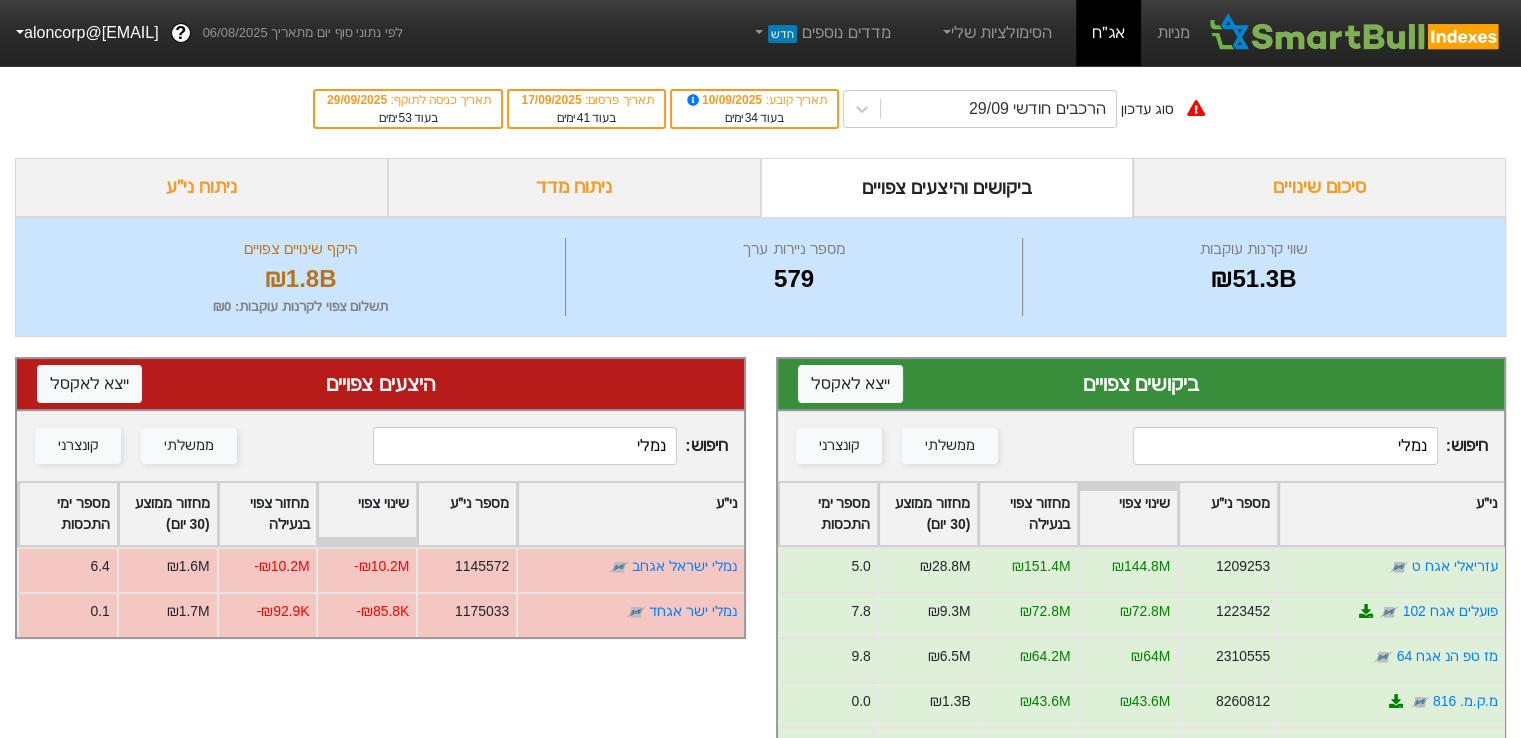 click on "נמלי" at bounding box center [1285, 446] 